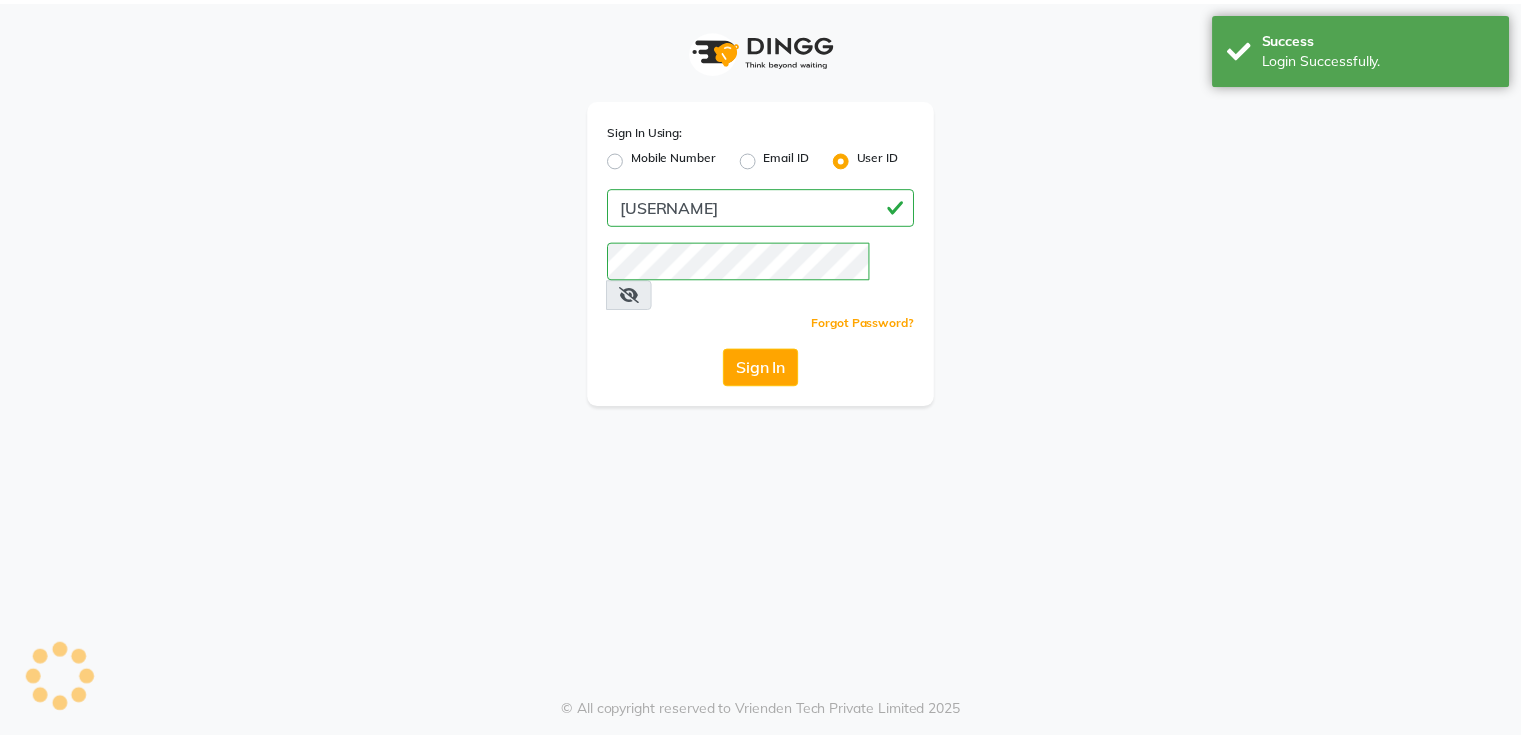 scroll, scrollTop: 0, scrollLeft: 0, axis: both 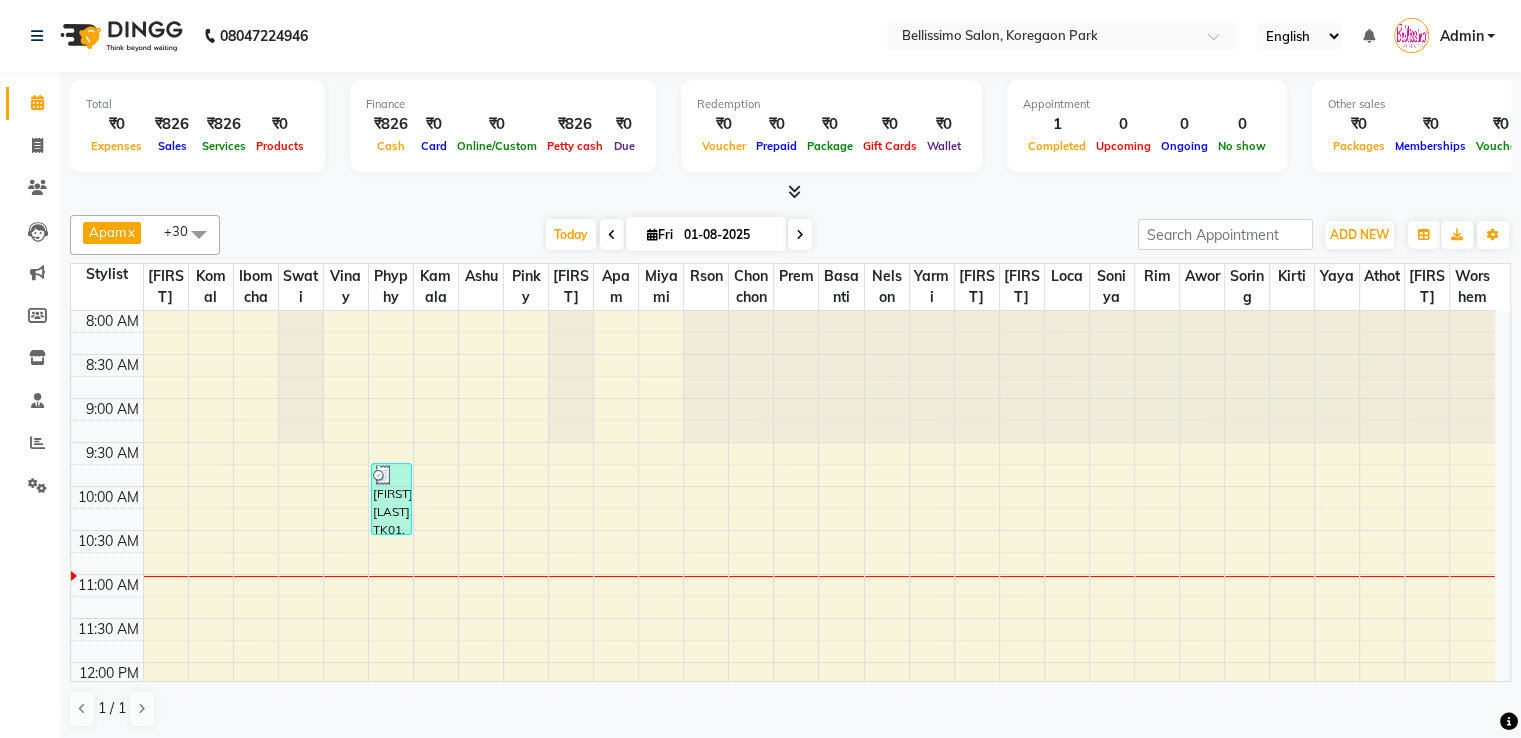 click on "Admin" at bounding box center (1444, 36) 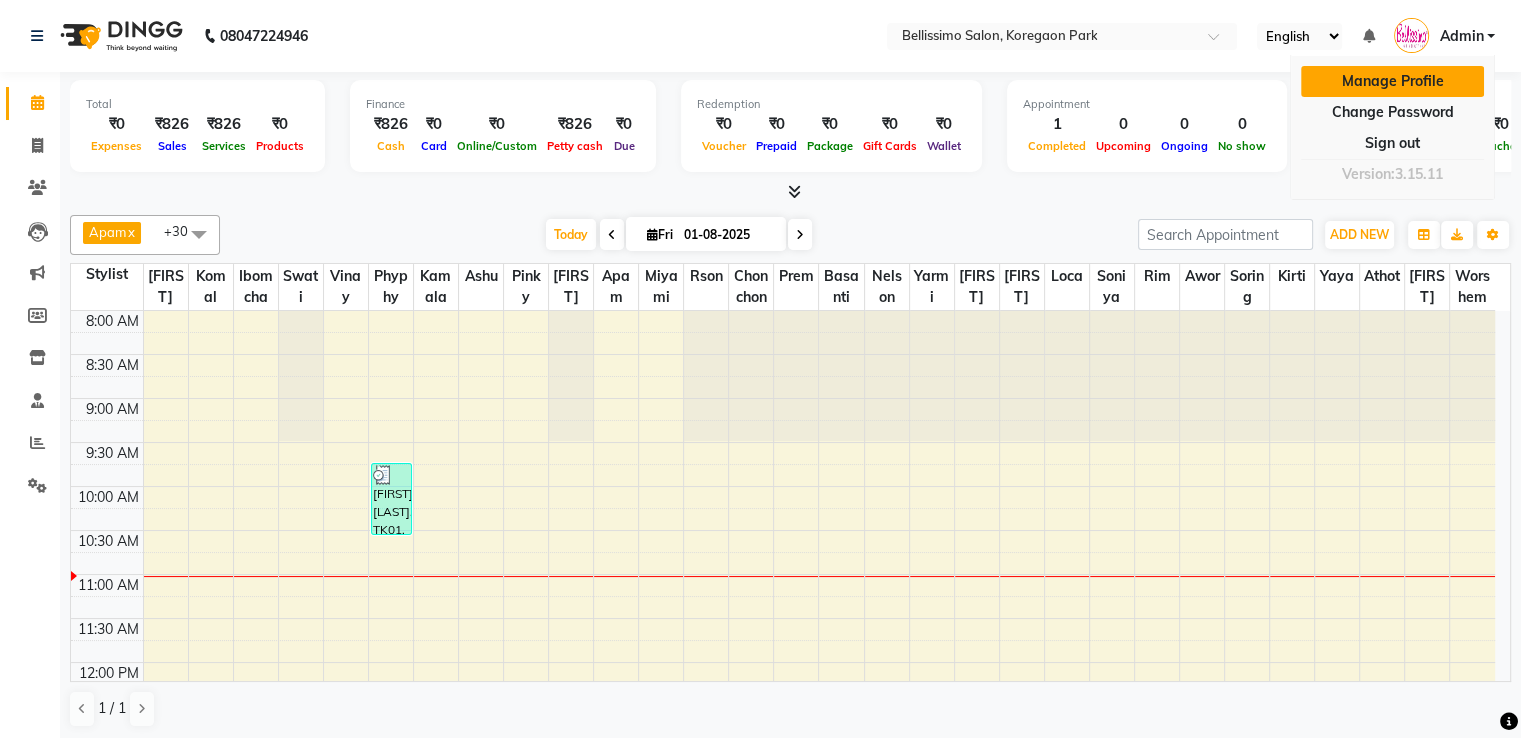 click on "Manage Profile" at bounding box center [1392, 81] 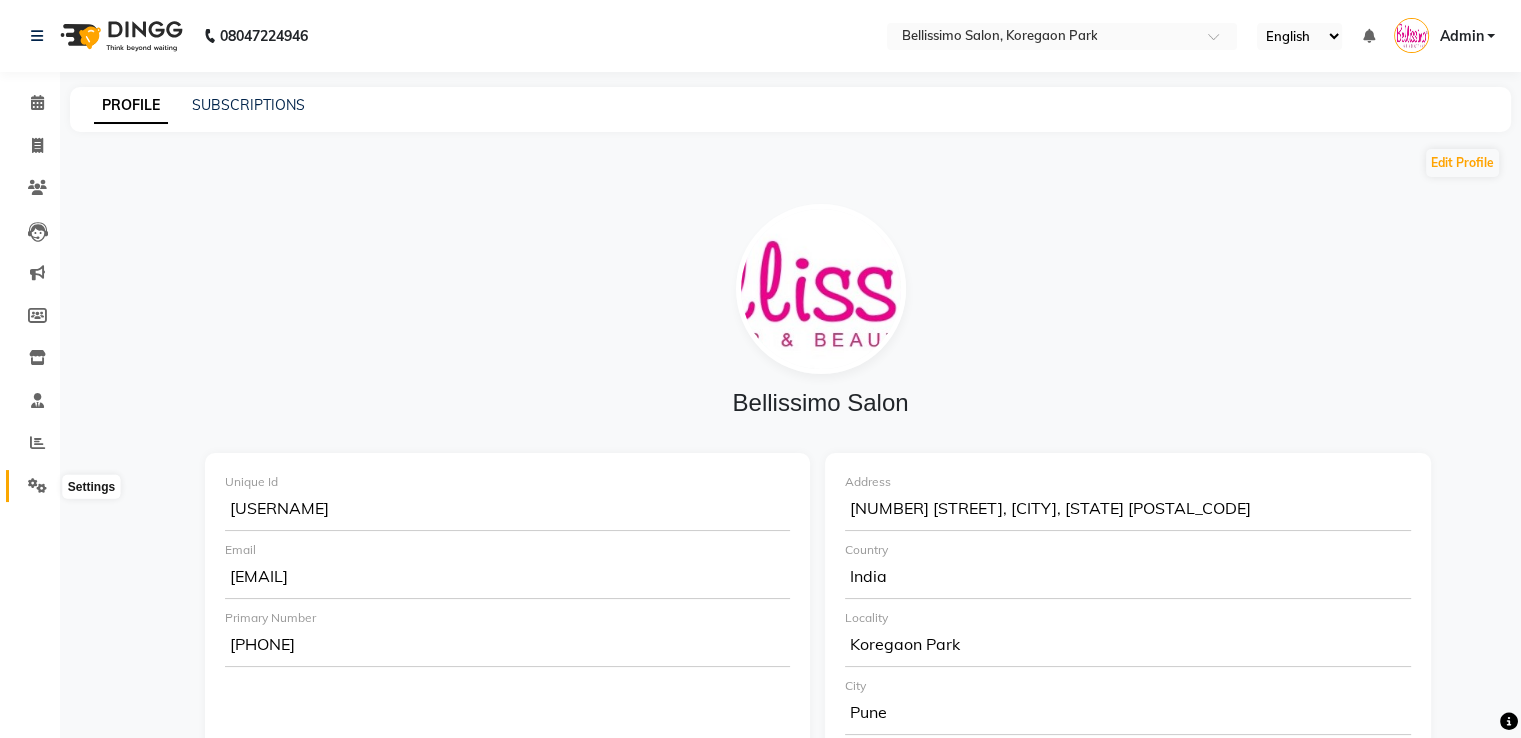 click 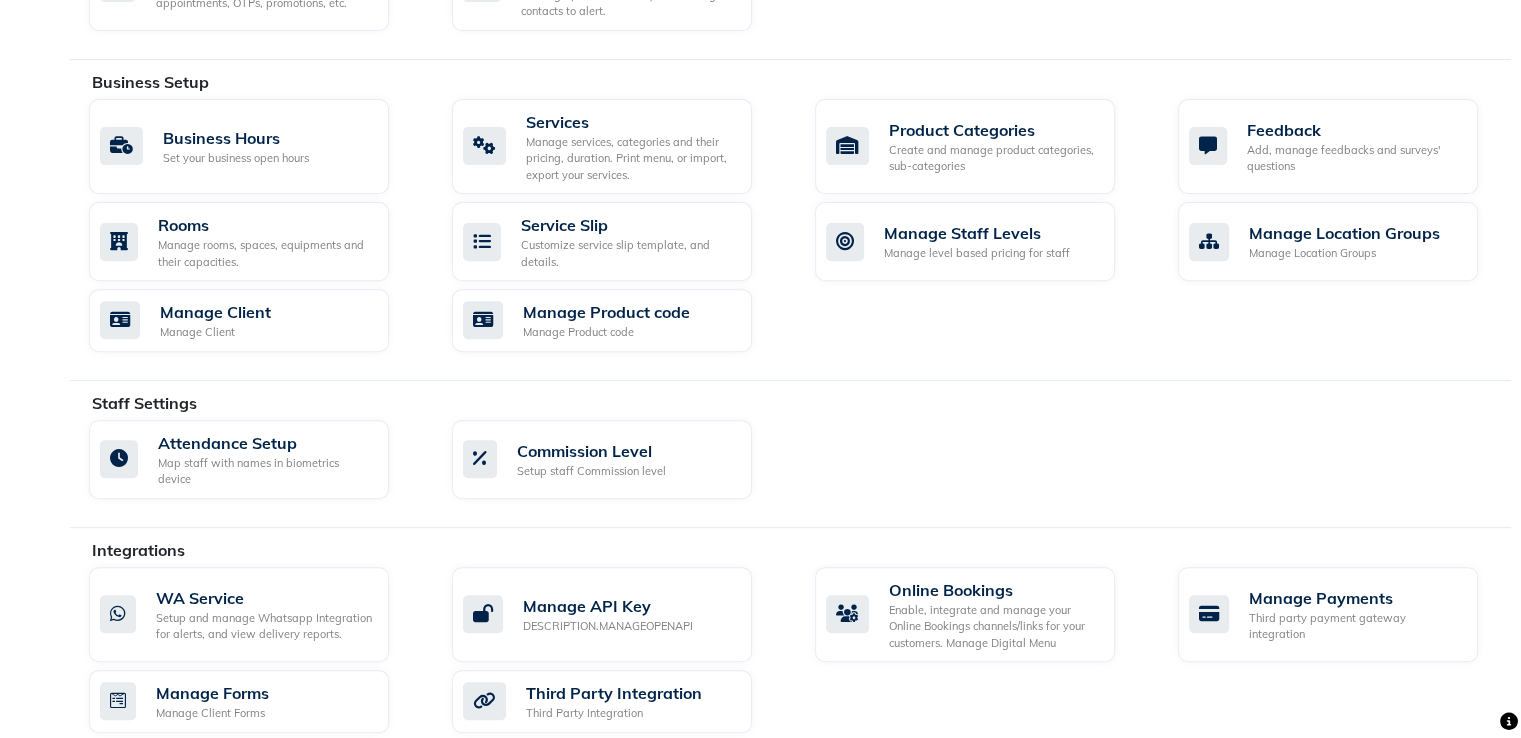 scroll, scrollTop: 884, scrollLeft: 0, axis: vertical 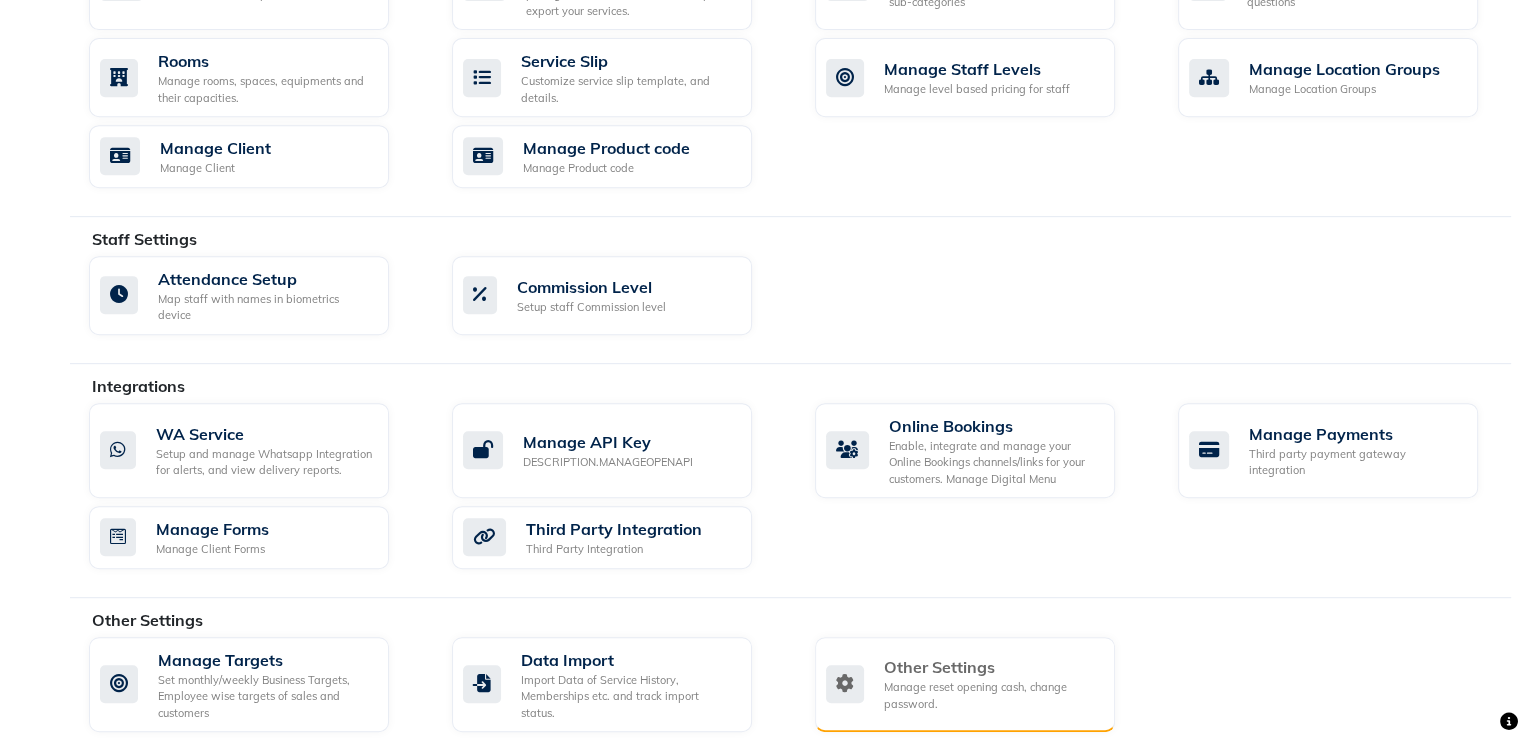 click on "Manage reset opening cash, change password." 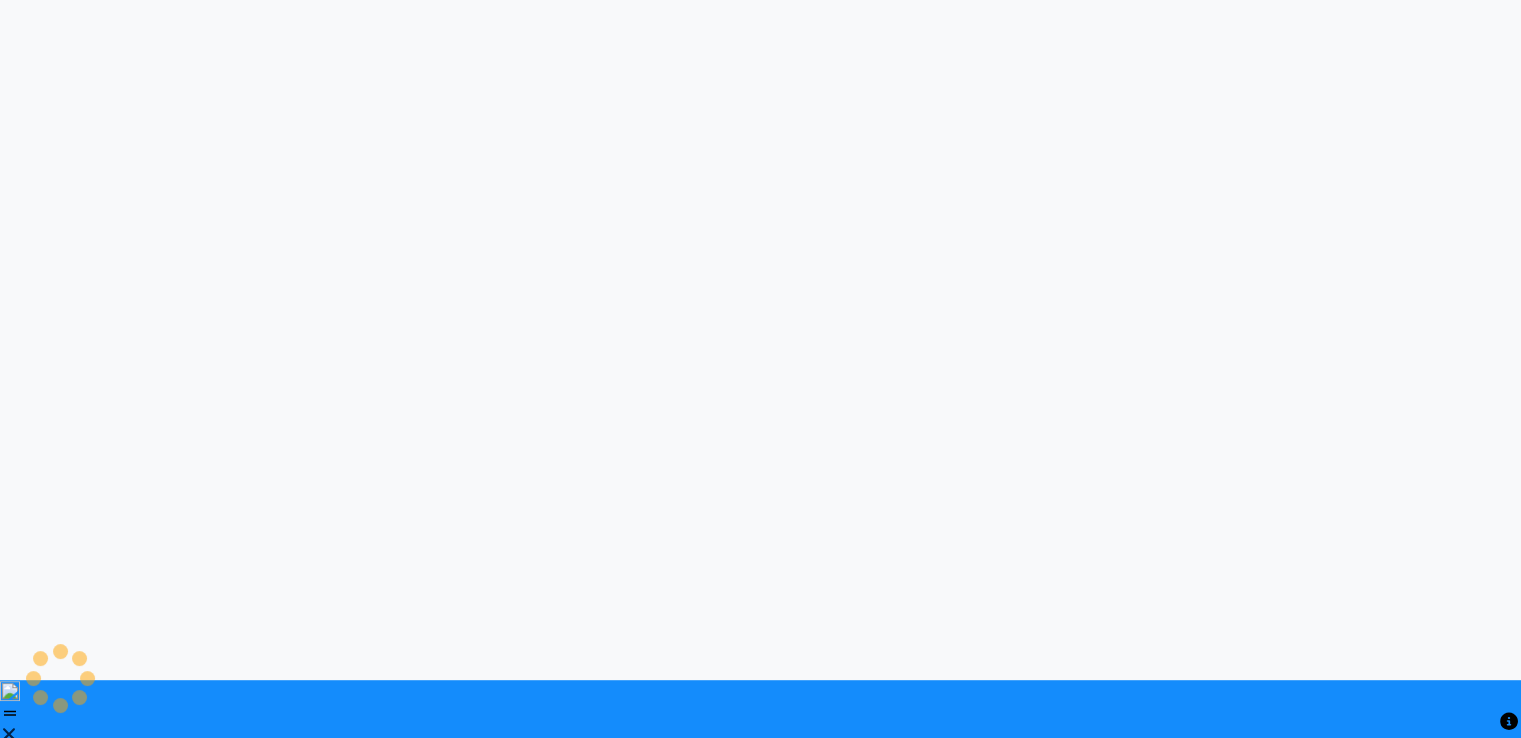 scroll, scrollTop: 0, scrollLeft: 0, axis: both 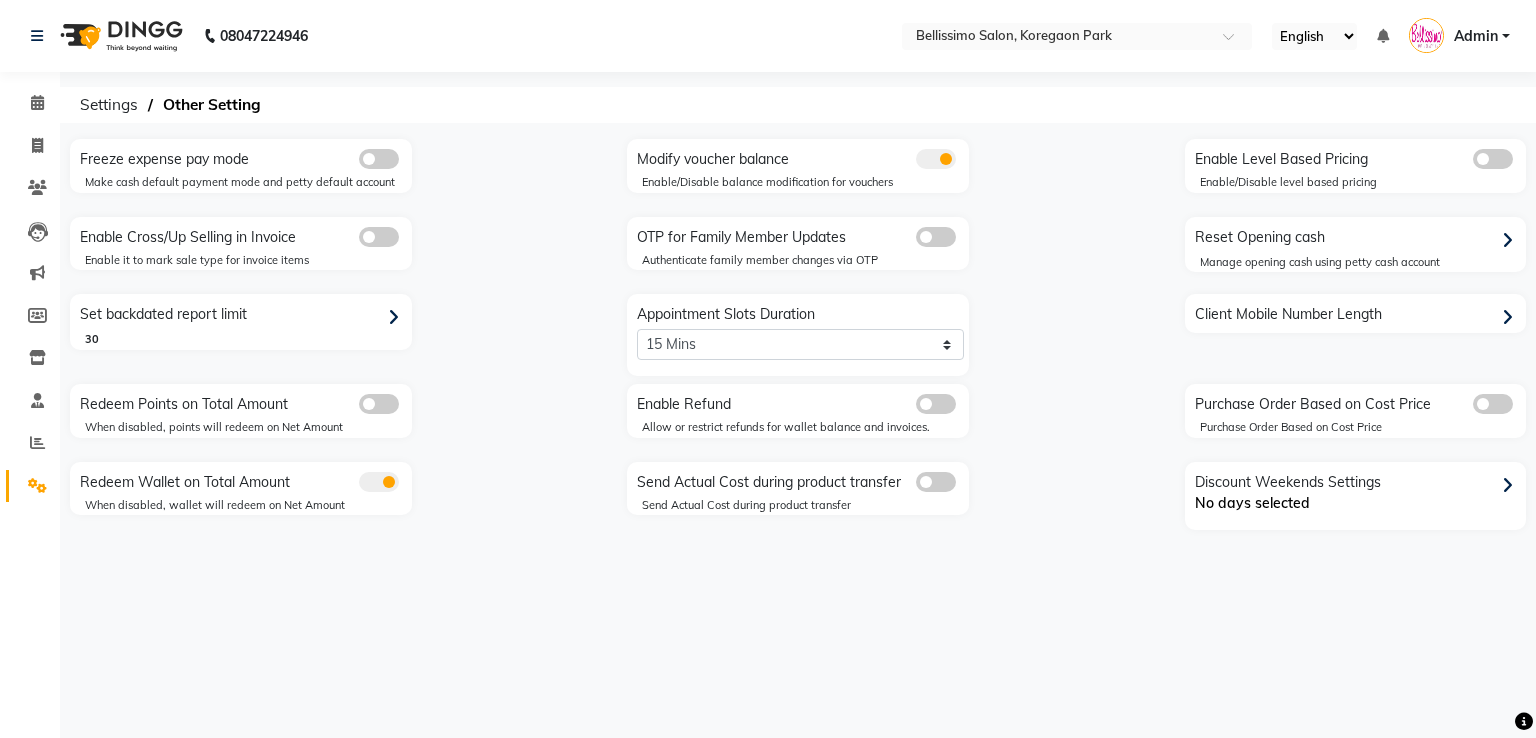 click on "Set backdated report limit" 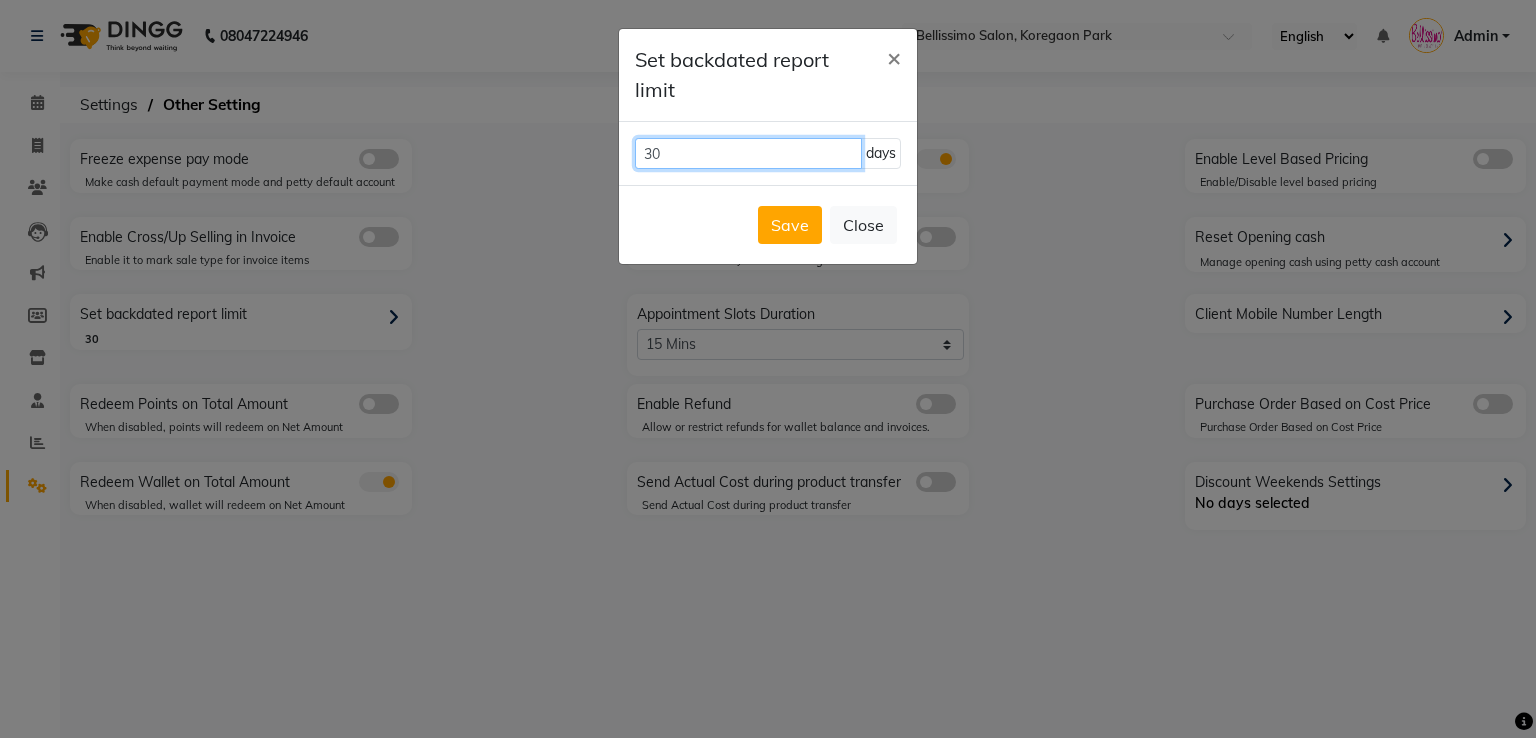 drag, startPoint x: 680, startPoint y: 158, endPoint x: 578, endPoint y: 163, distance: 102.122475 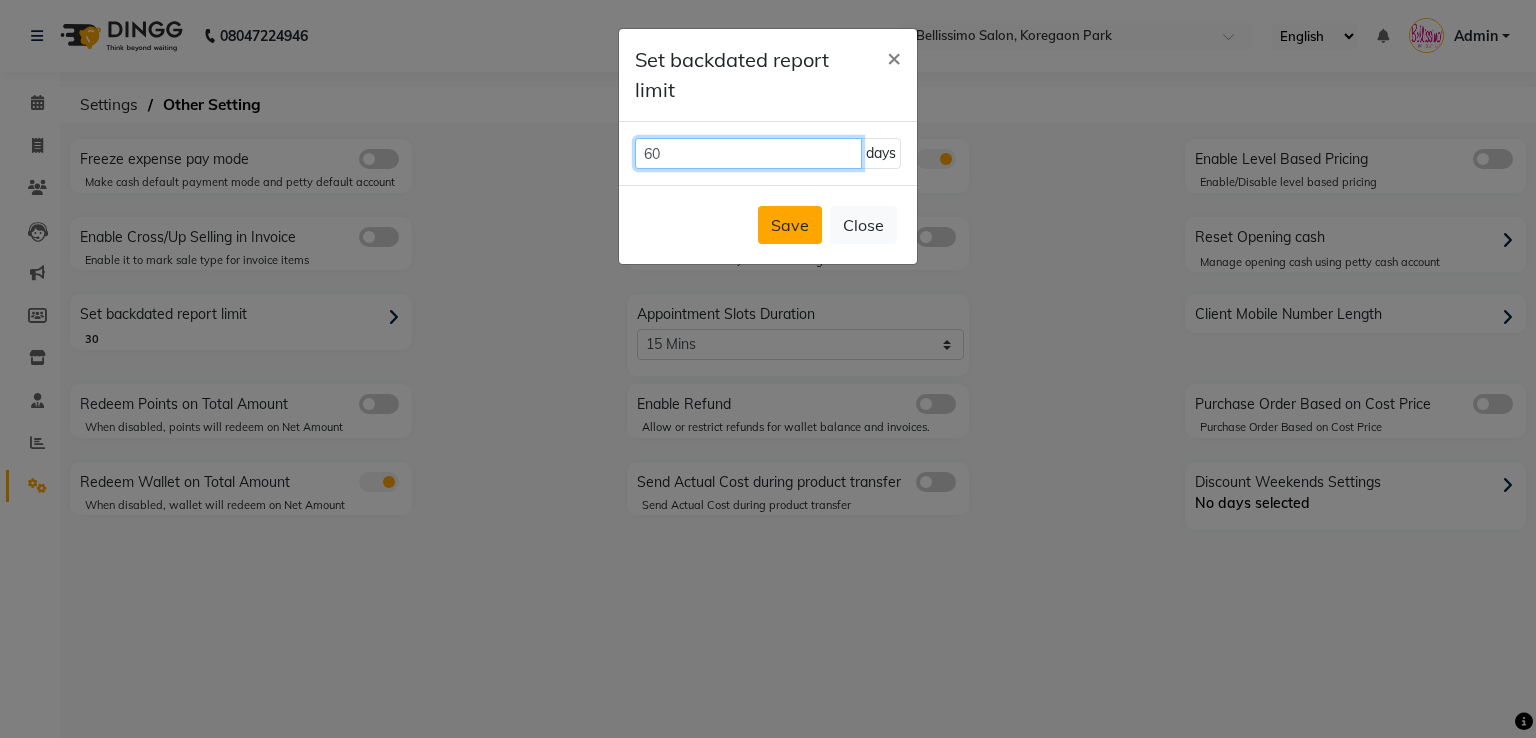 type on "60" 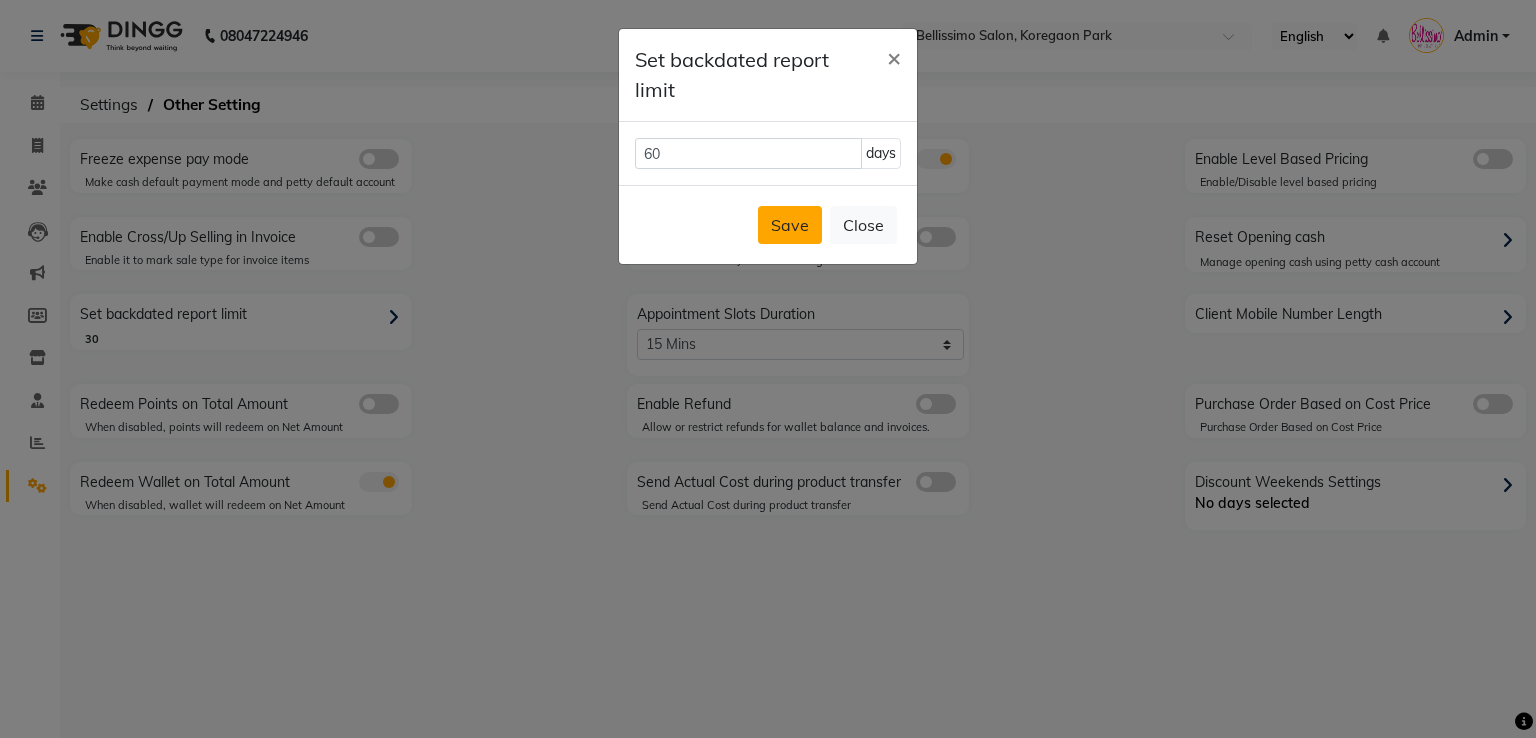 click on "Save" 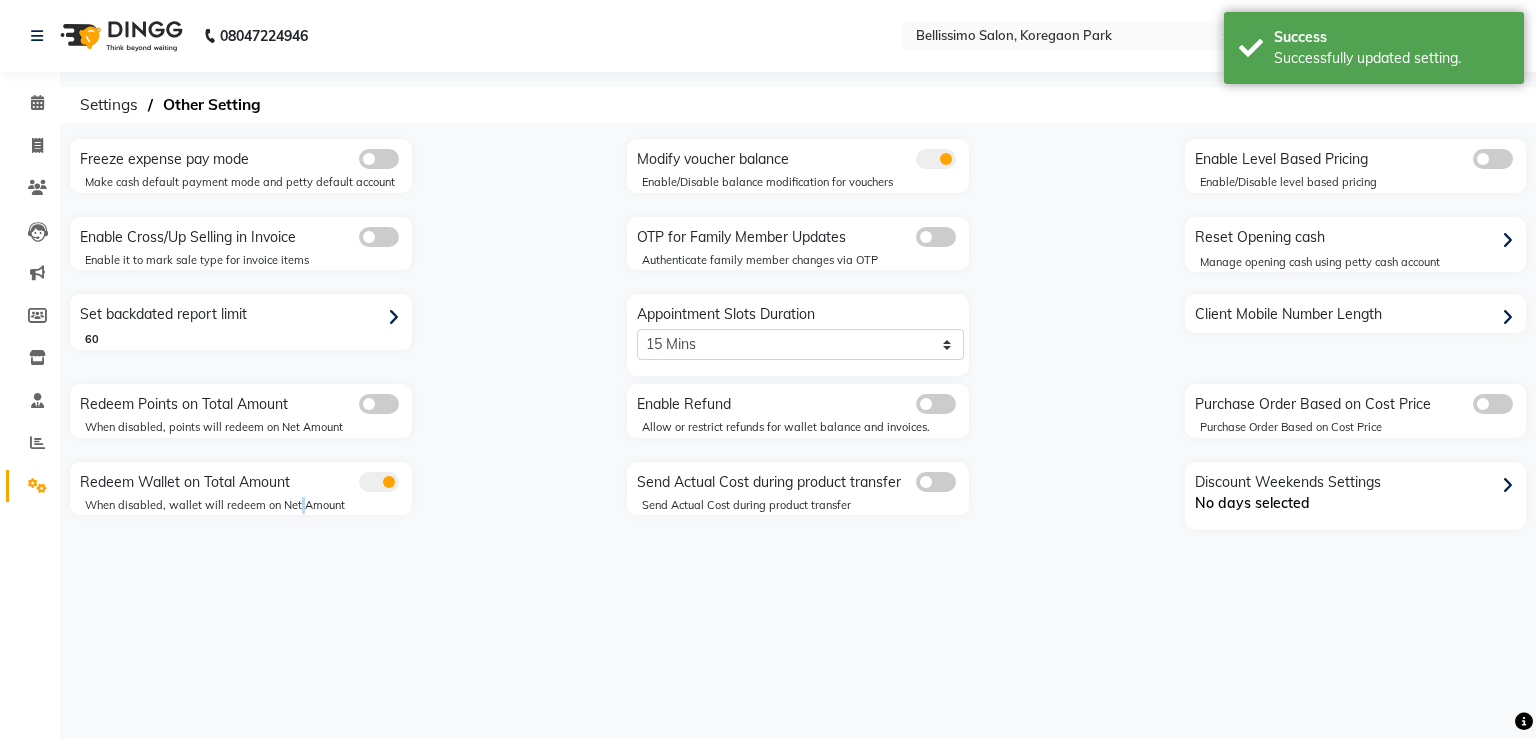 click on "Select Location × Bellissimo Salon, Koregaon Park English ENGLISH Español العربية मराठी हिंदी ગુજરાતી தமிழ் 中文 Notifications nothing to show Admin Manage Profile Change Password Sign out  Version:3.15.11  ☀ Bellissimo Salon, Koregaon Park  Calendar  Invoice  Clients  Leads   Marketing  Members  Inventory  Staff  Reports  Settings Completed InProgress Upcoming Dropped Tentative Check-In Confirm Bookings Generate Report Segments Page Builder Settings  Other Setting   Freeze expense pay mode  Make cash default payment mode and petty default account  Modify voucher balance  Enable/Disable balance modification for vouchers  Enable Level Based Pricing  Enable/Disable level based pricing  Enable Cross/Up Selling in Invoice  Enable it to mark sale type for invoice items  OTP for Family Member Updates  Authenticate family member changes via OTP  Reset Opening cash  Manage opening cash using petty cash account  Set backdated report limit  60" at bounding box center [768, 369] 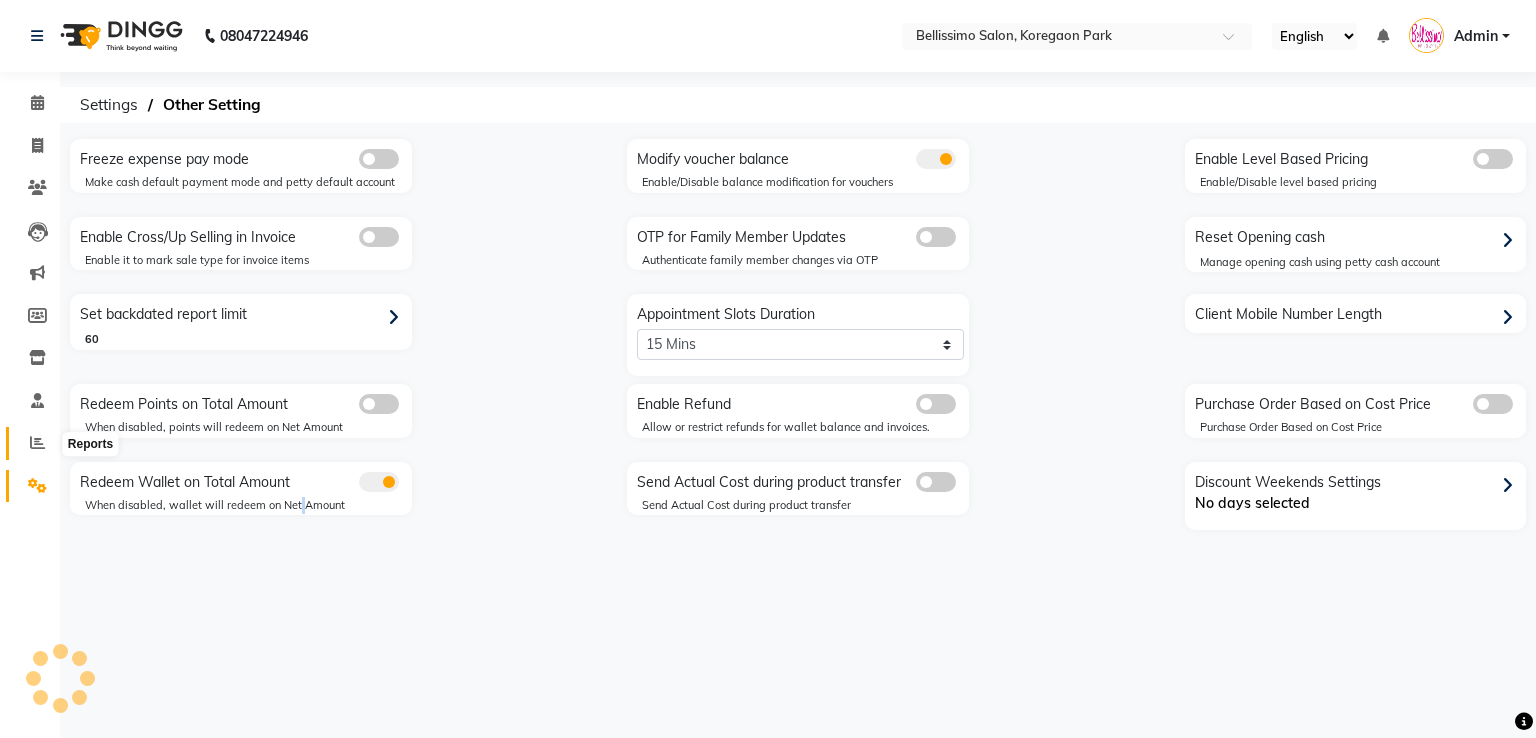 click 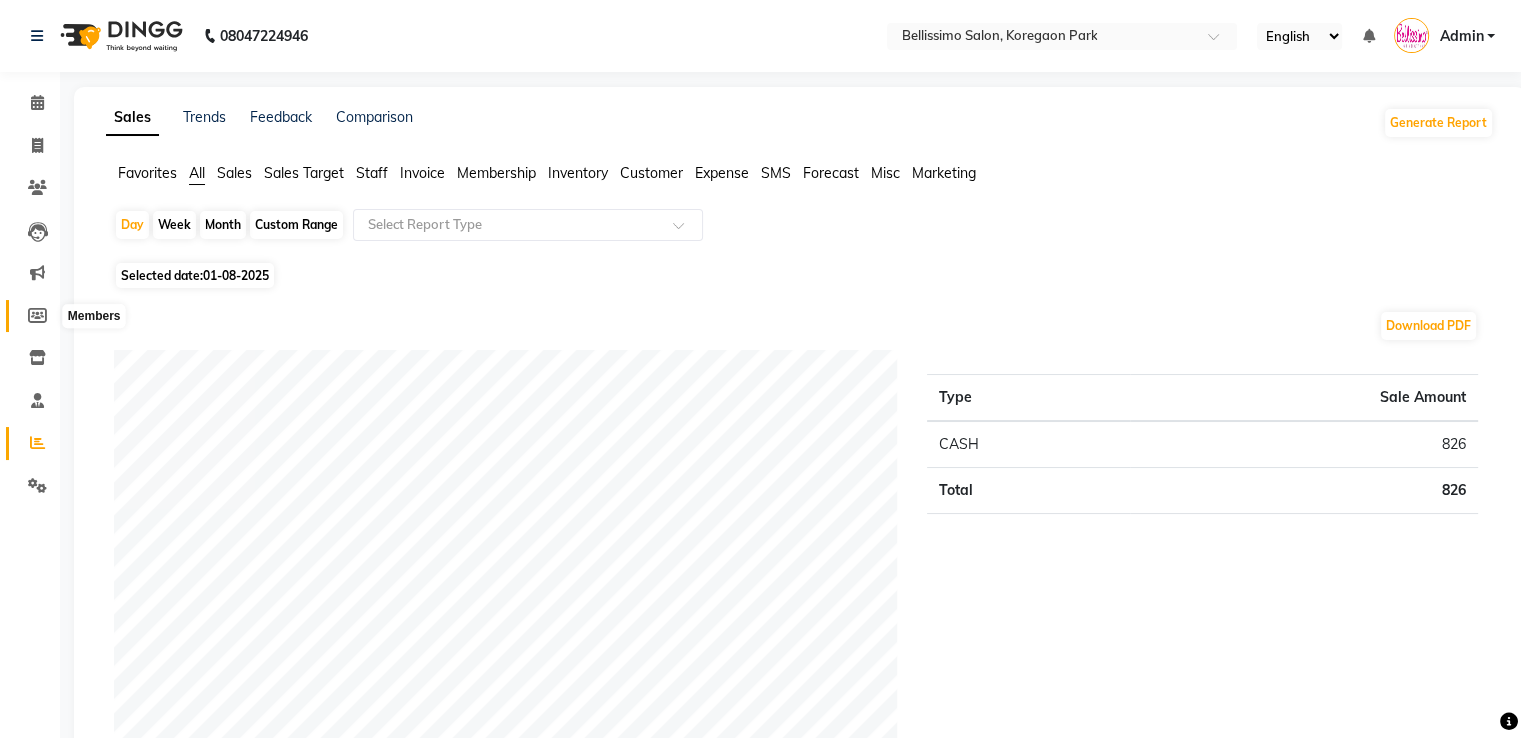 click 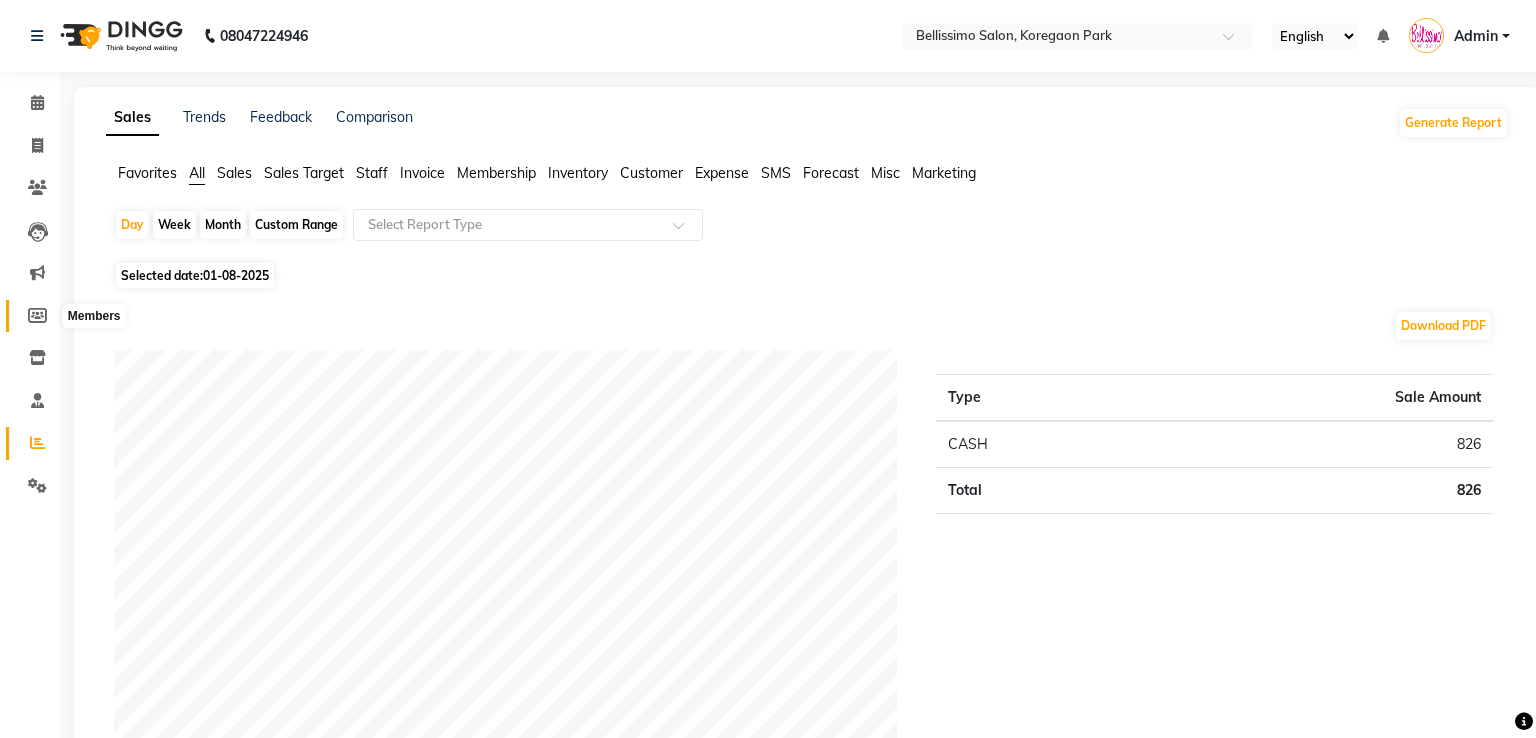 select 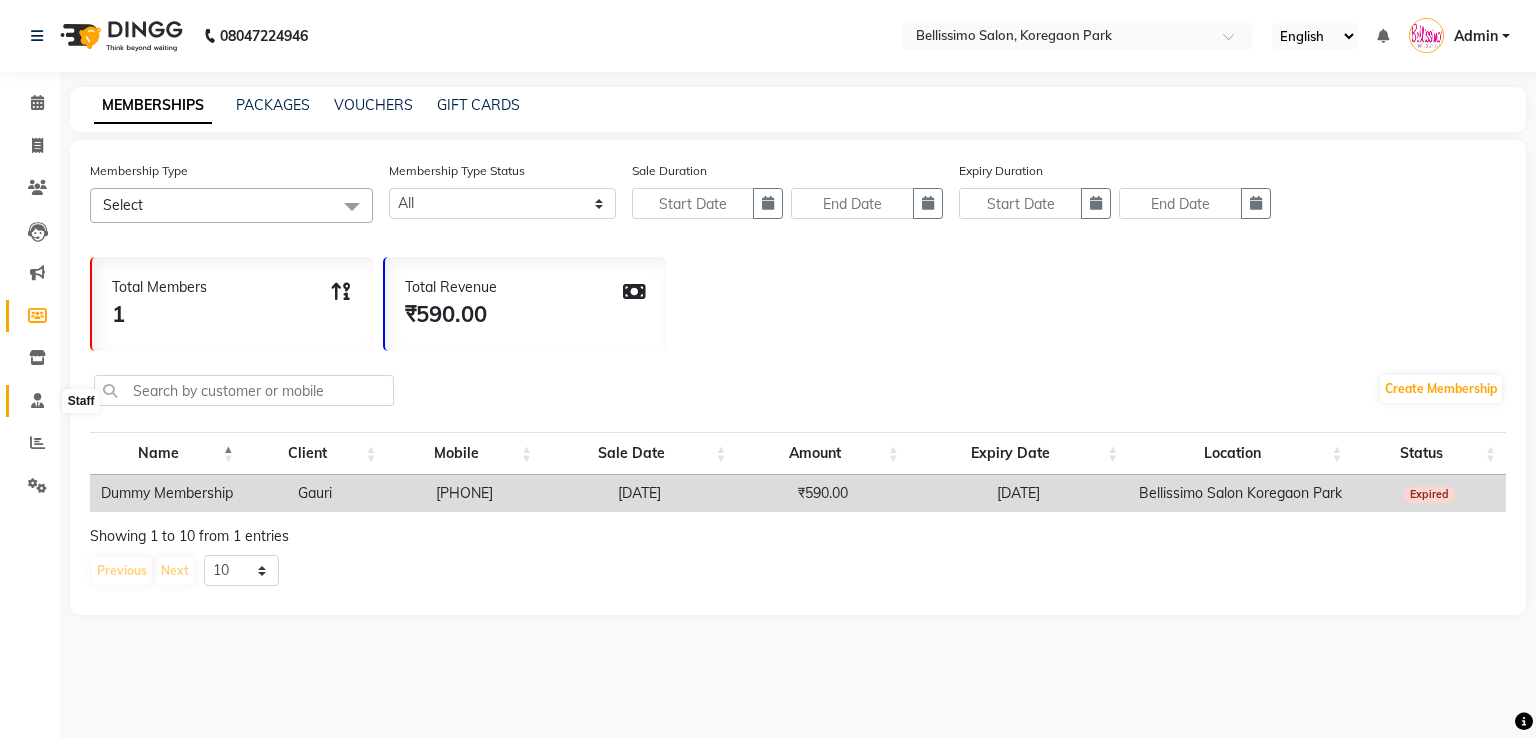 click 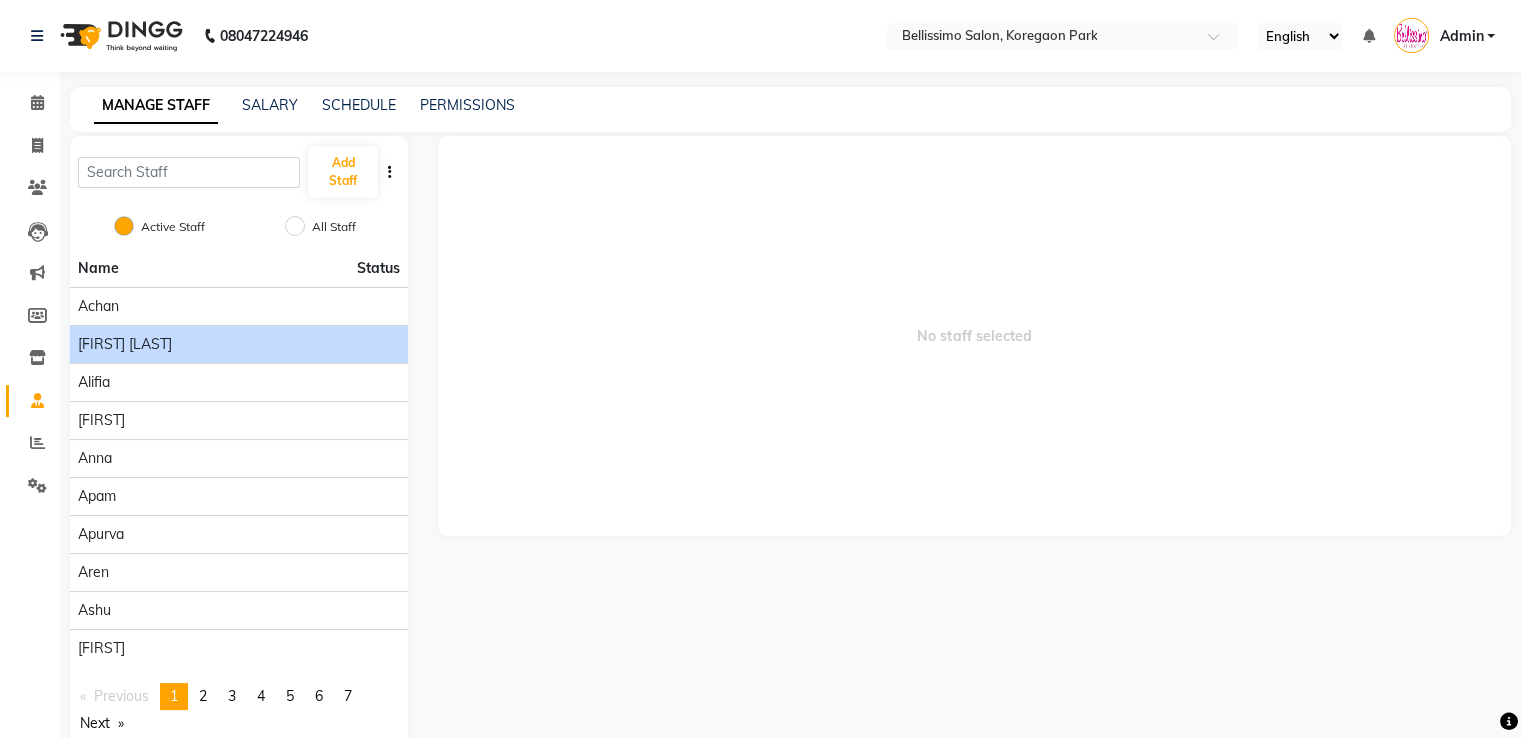 click on "[FIRST] [LAST]" 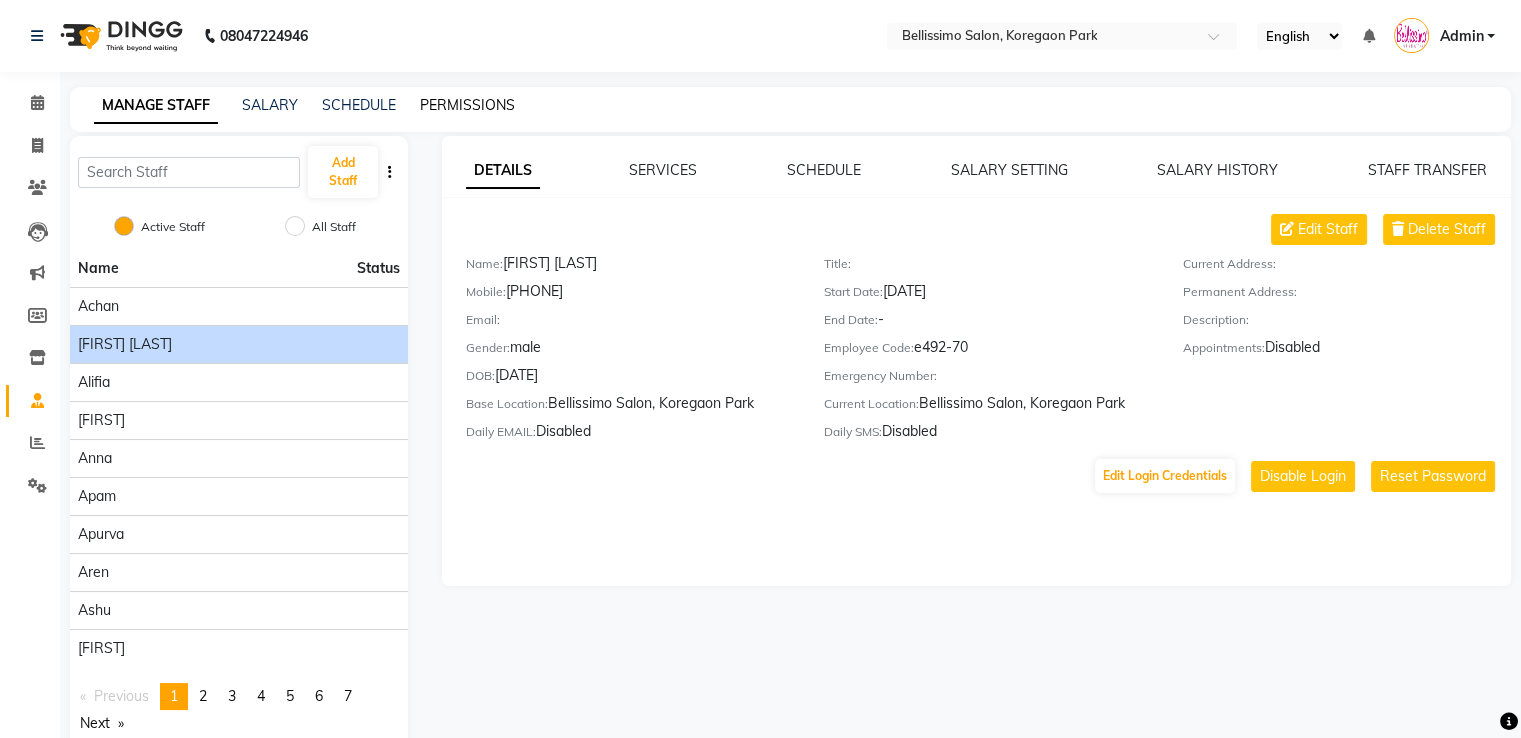 click on "PERMISSIONS" 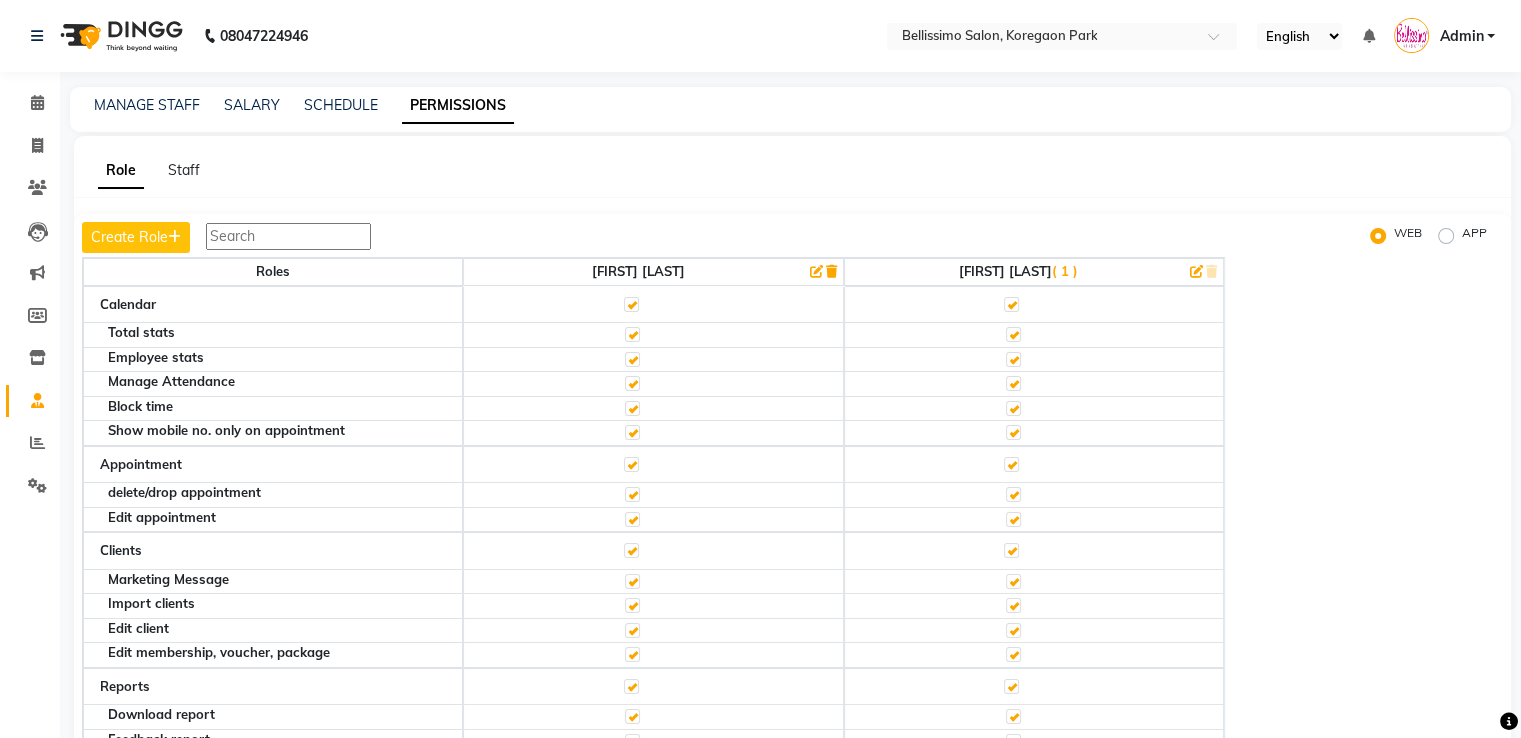 click 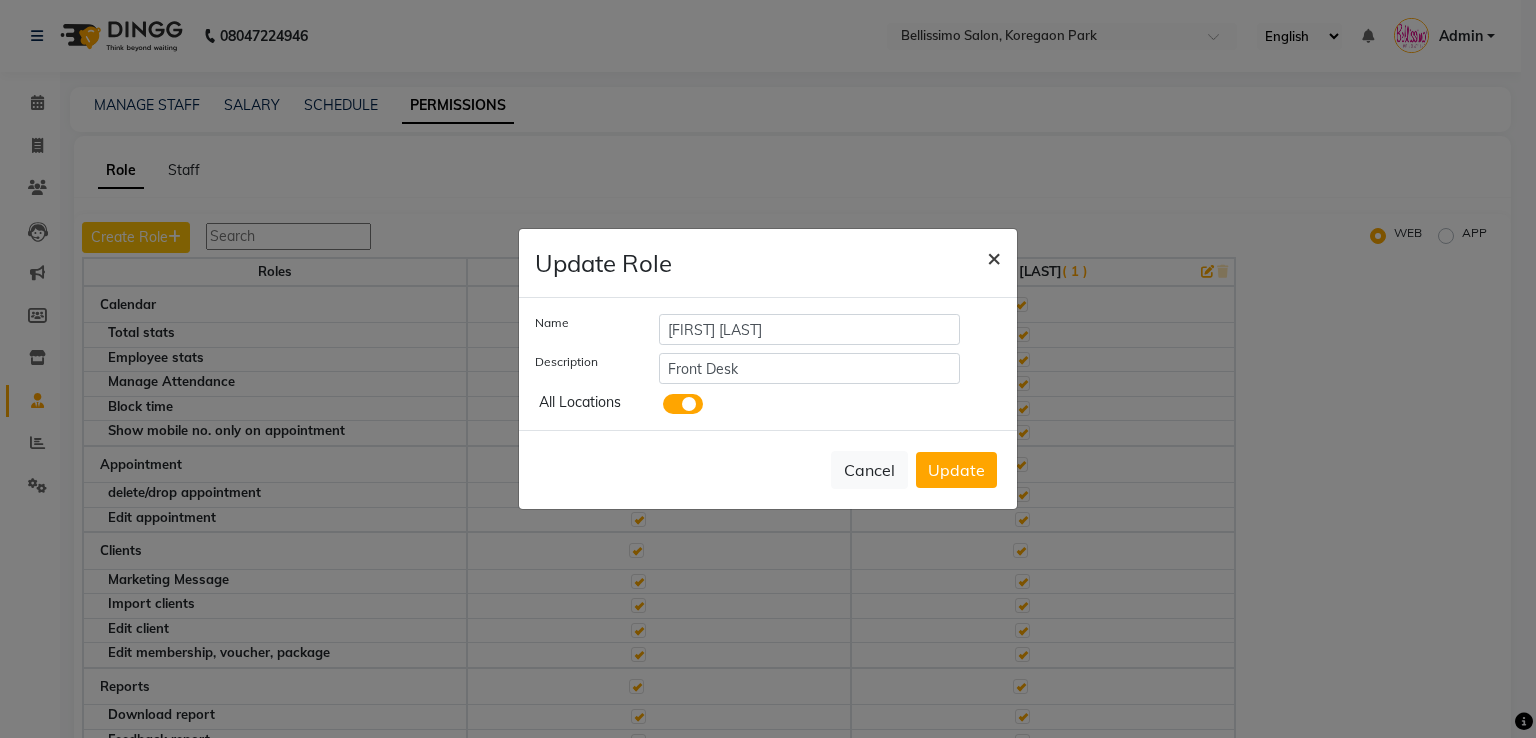 click on "×" 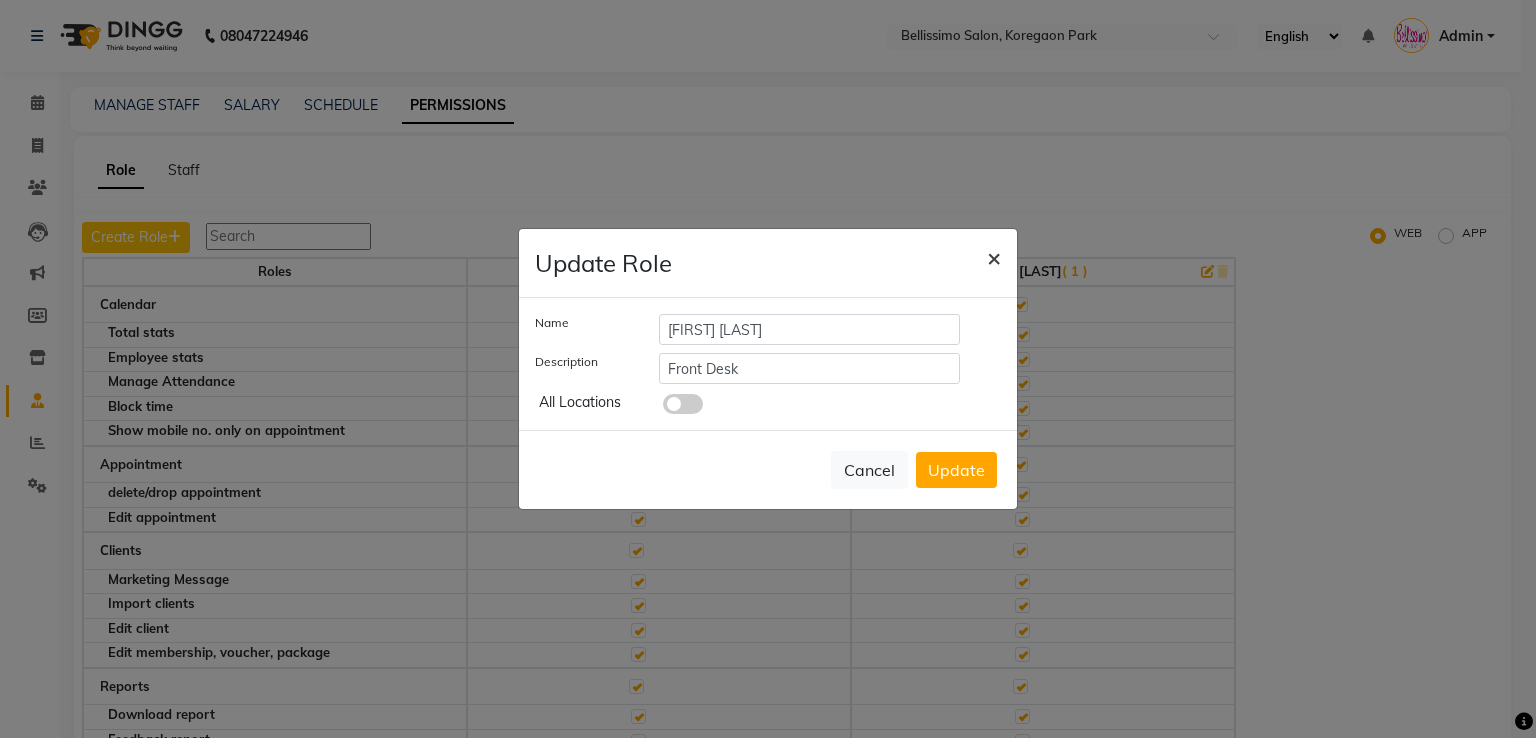 type 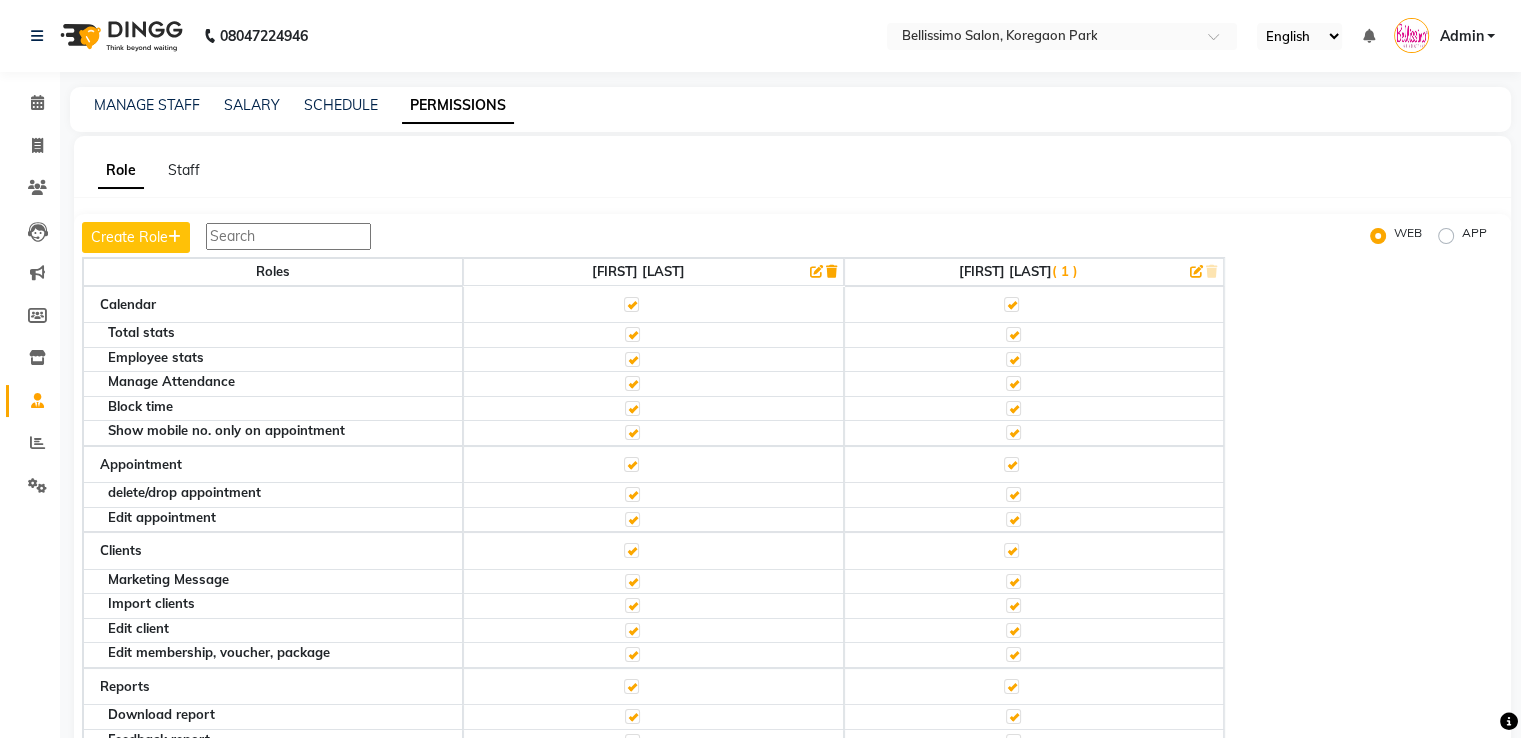 click 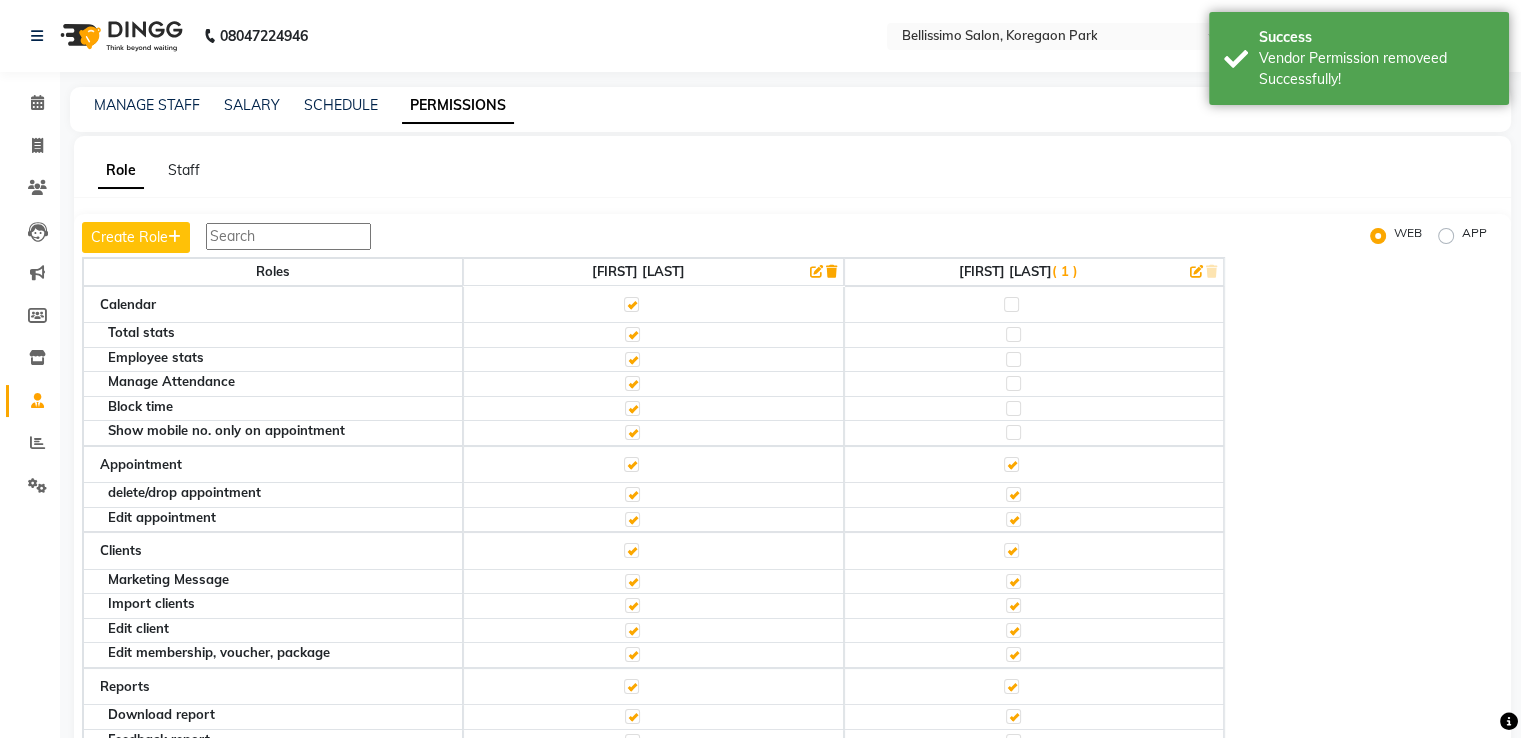 click 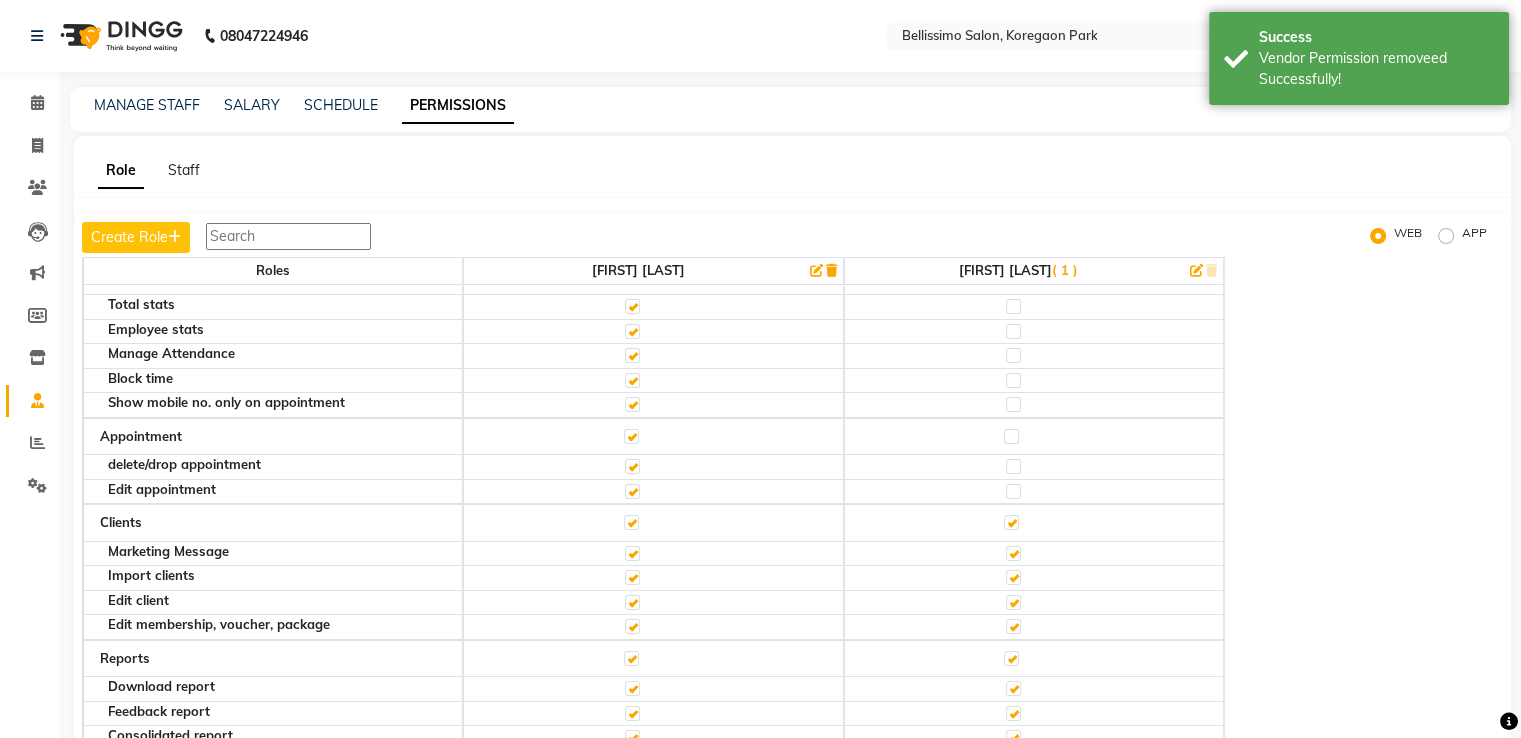 scroll, scrollTop: 100, scrollLeft: 0, axis: vertical 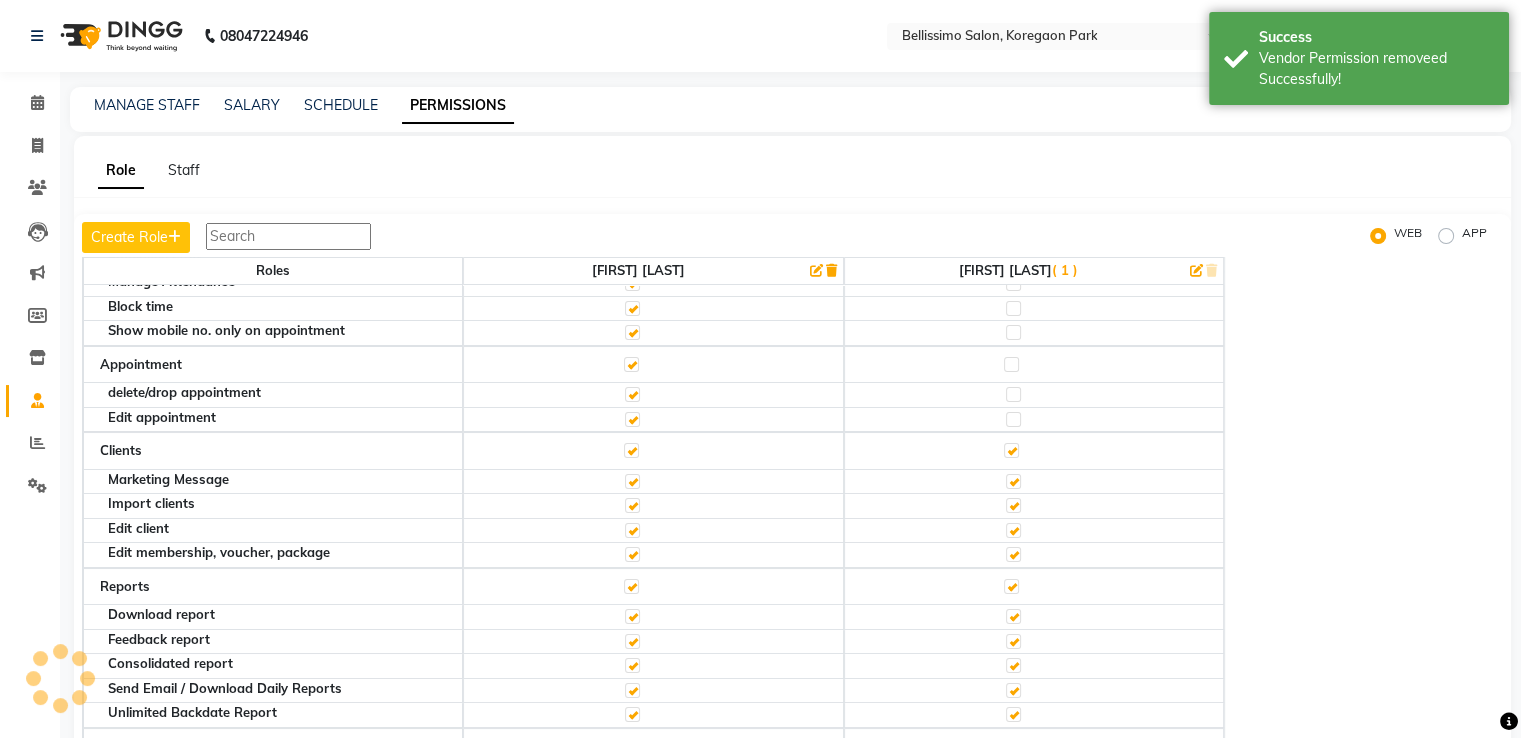 click 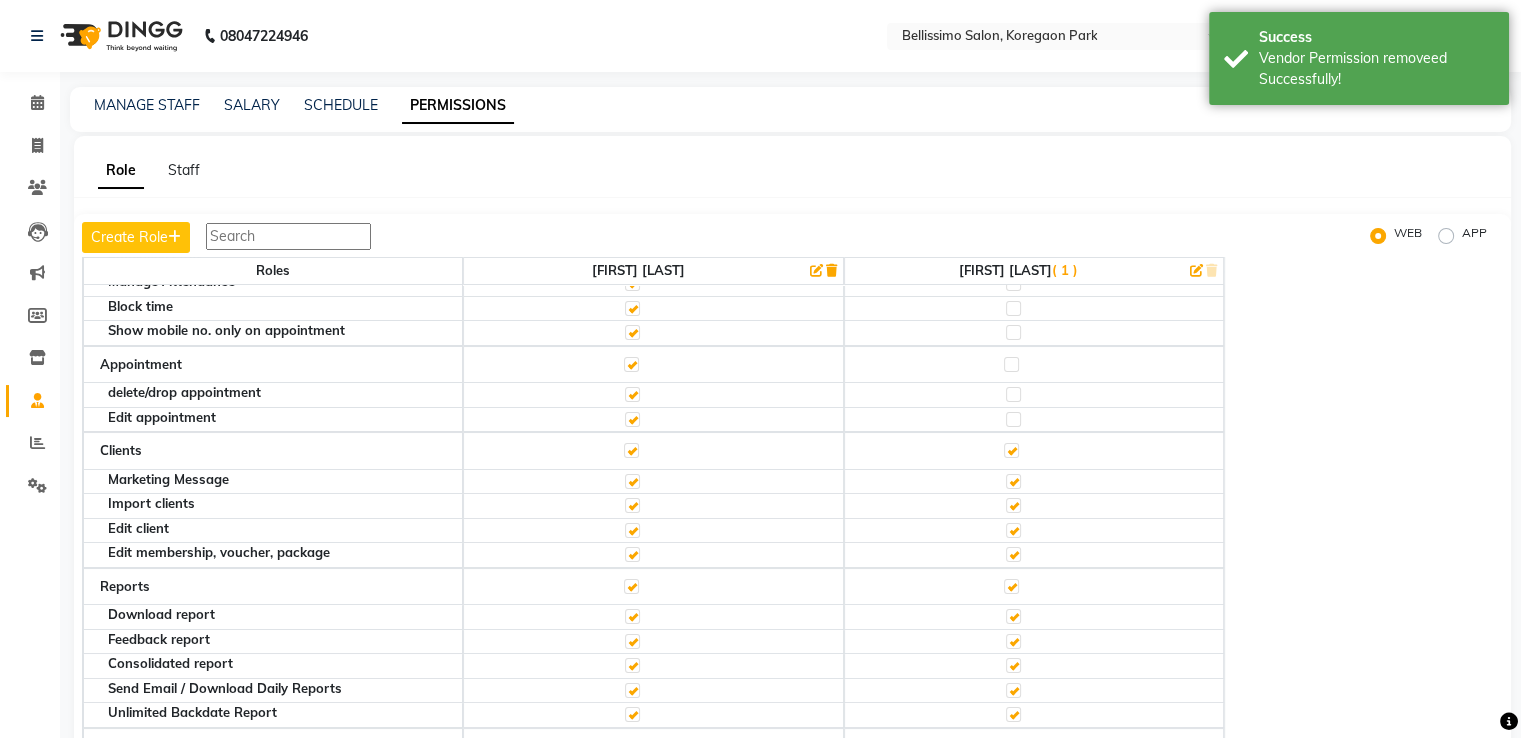 click 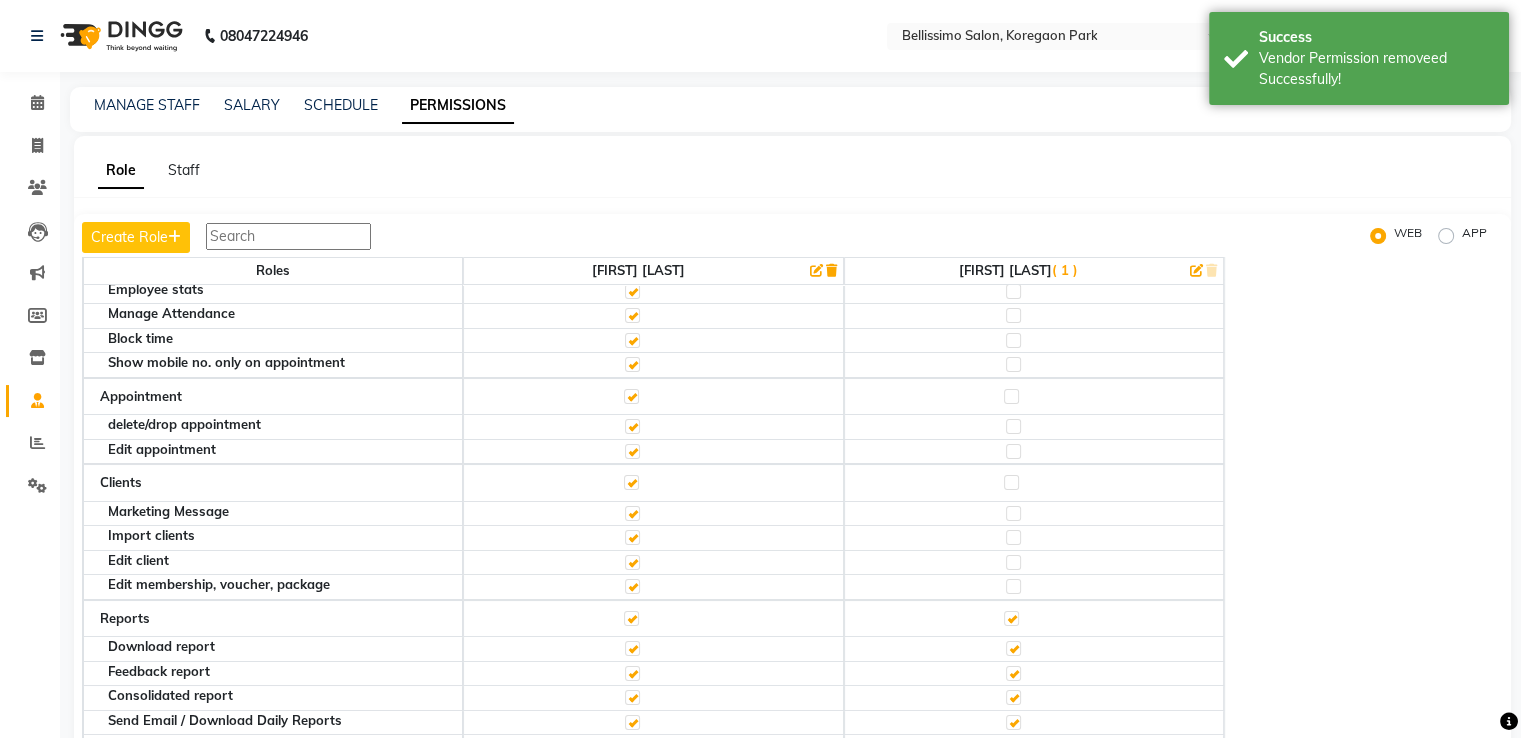 scroll, scrollTop: 0, scrollLeft: 0, axis: both 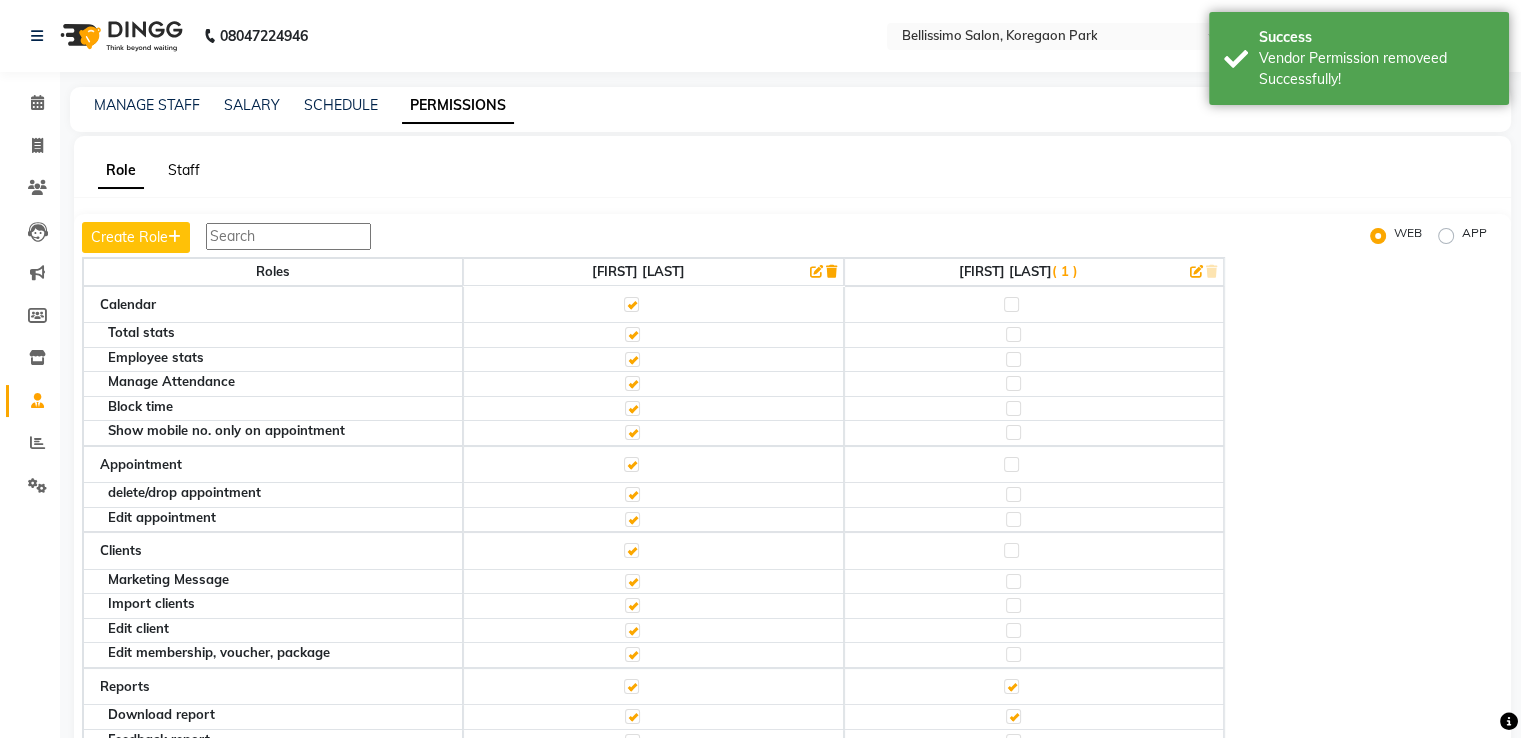 click on "Staff" 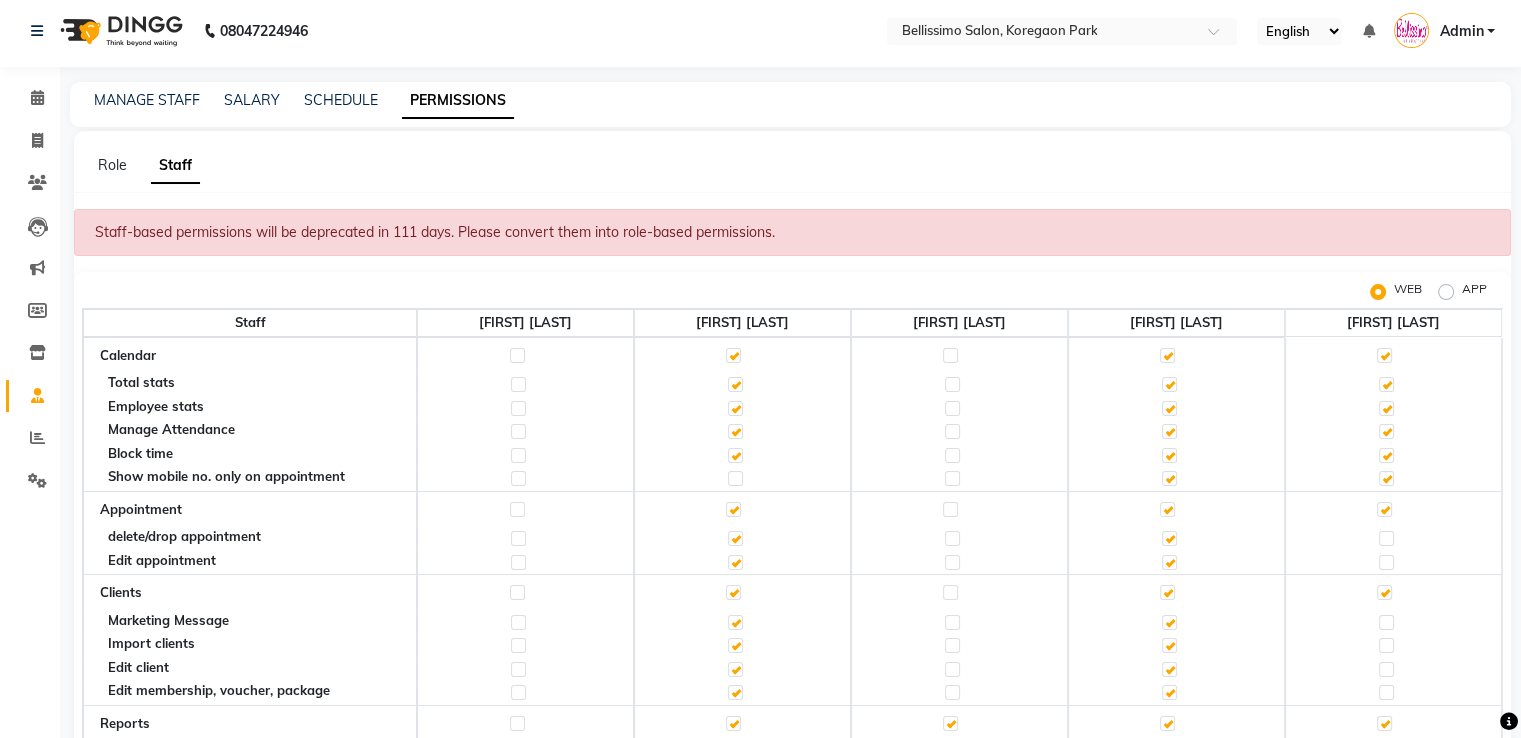 scroll, scrollTop: 0, scrollLeft: 0, axis: both 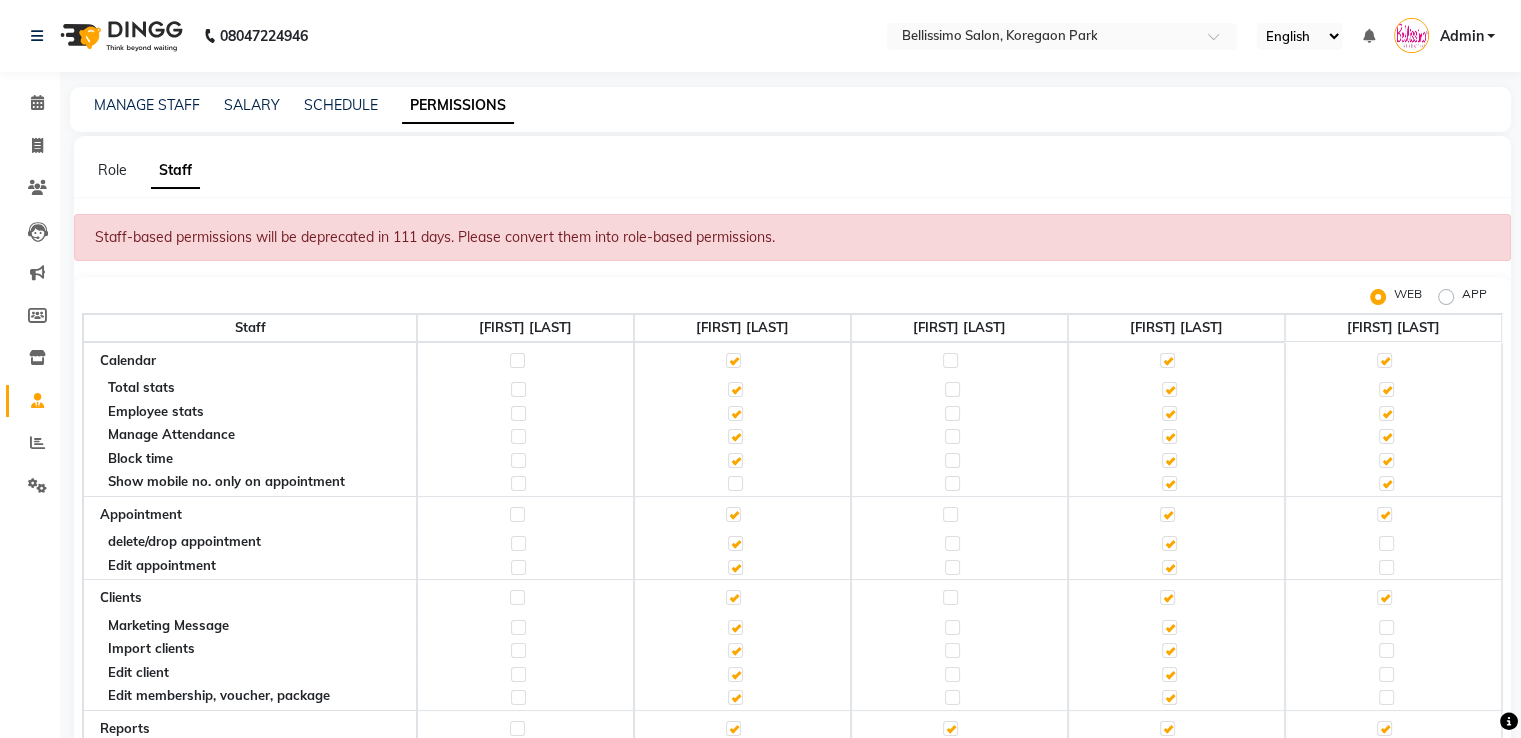 click on "Role Staff  Staff-based permissions will be deprecated in 111 days. Please convert them into role-based permissions.  WEB APP Staff Kiran Mohan  Ajit Singh  Hemant Mehta  [FIRST] [LAST]  Pratiksha Ubhe  Calendar Total stats Employee stats Manage Attendance Block time Show mobile no. only on appointment Appointment delete/drop appointment Edit appointment Clients Marketing Message Import clients Edit client Edit membership, voucher, package Reports Download report Feedback report Consolidated report Send Email / Download Daily Reports Unlimited Backdate Report Invoices Create back date invoice Apply custom discount Void Invoice Edit Invoice Edit invoice item price Receive due payment Previous Invoices Change payment mode Split service amount Change invoice prefix Register logs Change invoice staff Show Product Stock Quantity in Invoice Export Invoices Manage Bill Status Settings Invoice Configurations - Invoice Configuration Business Setup - Business Hours Business Setup - Services Manage Product Manage Stylist" 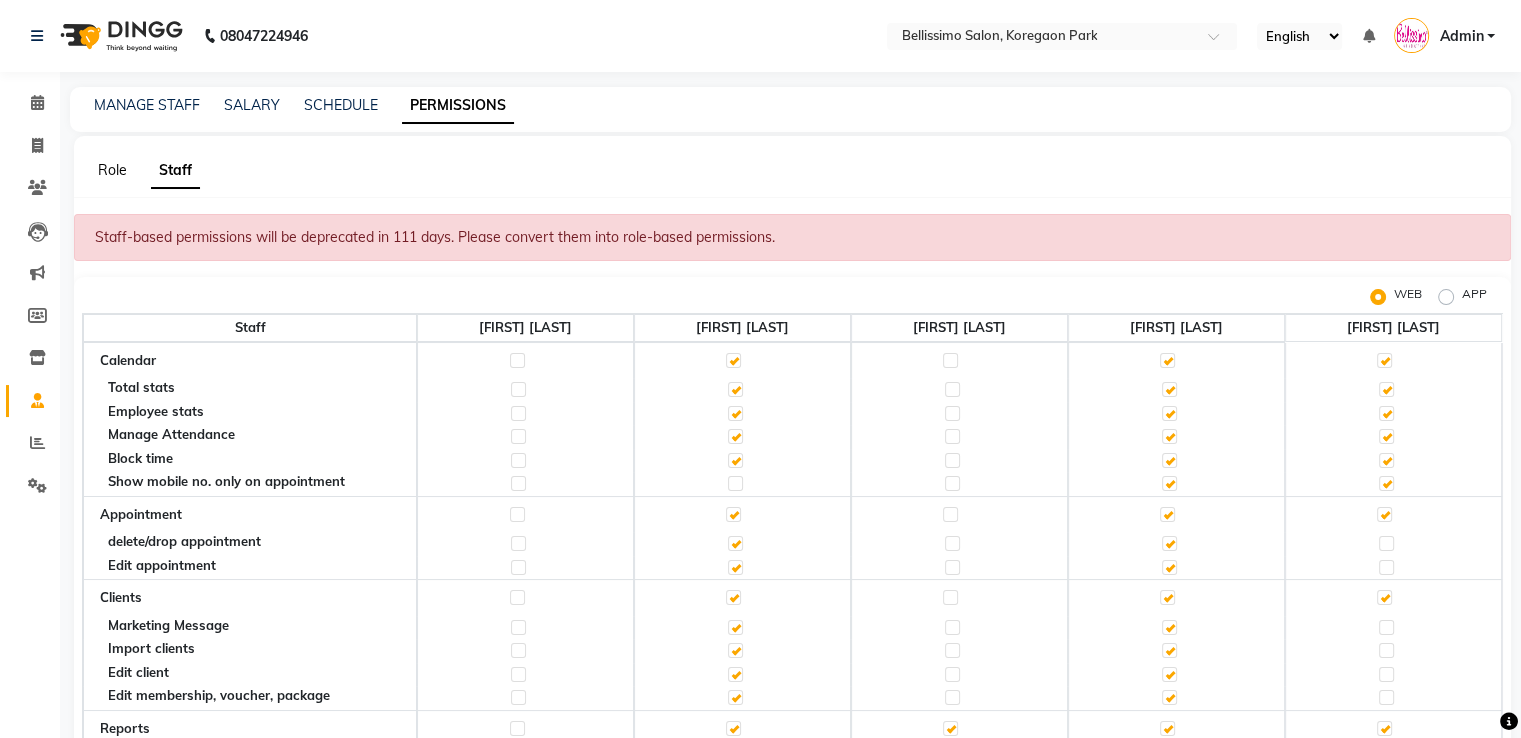 click on "Role" 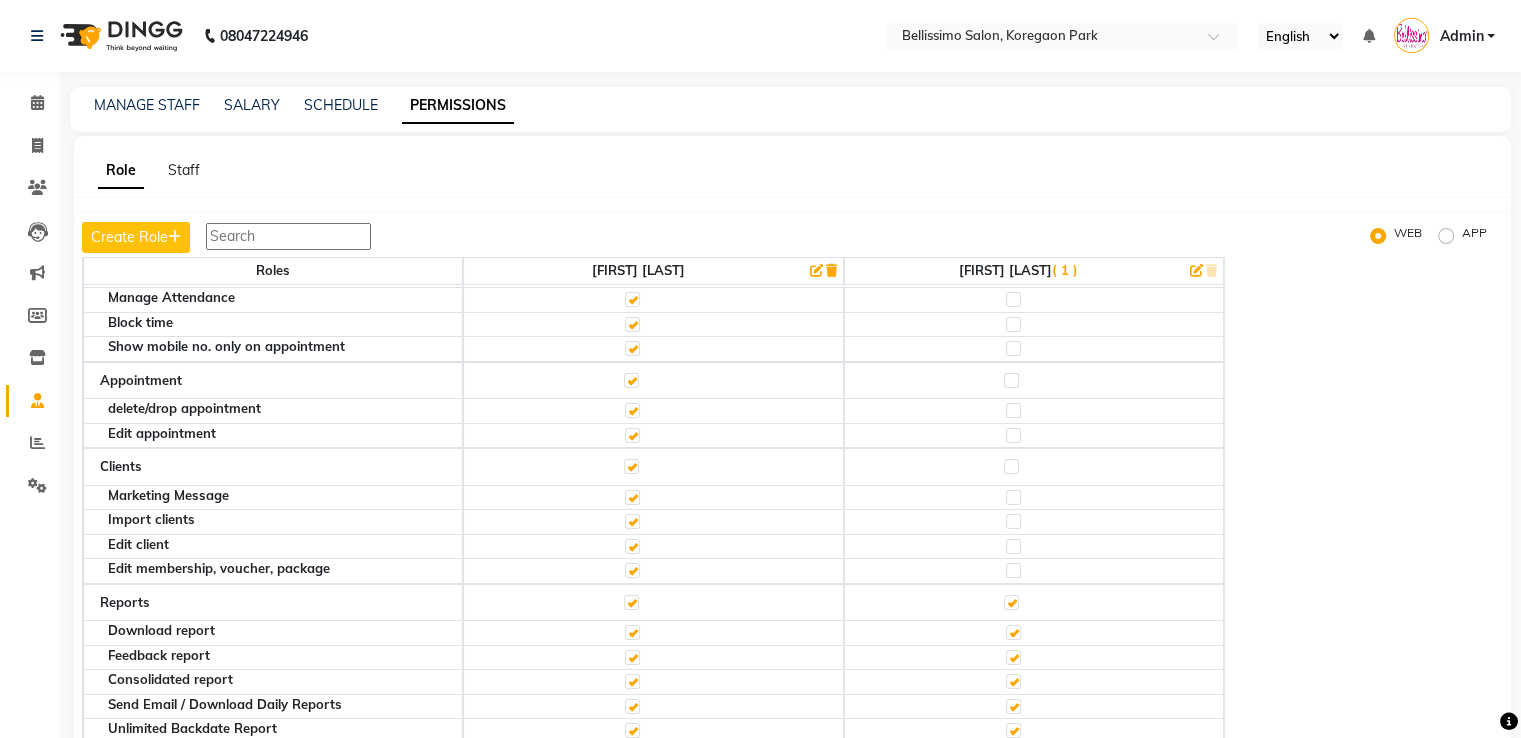 scroll, scrollTop: 200, scrollLeft: 0, axis: vertical 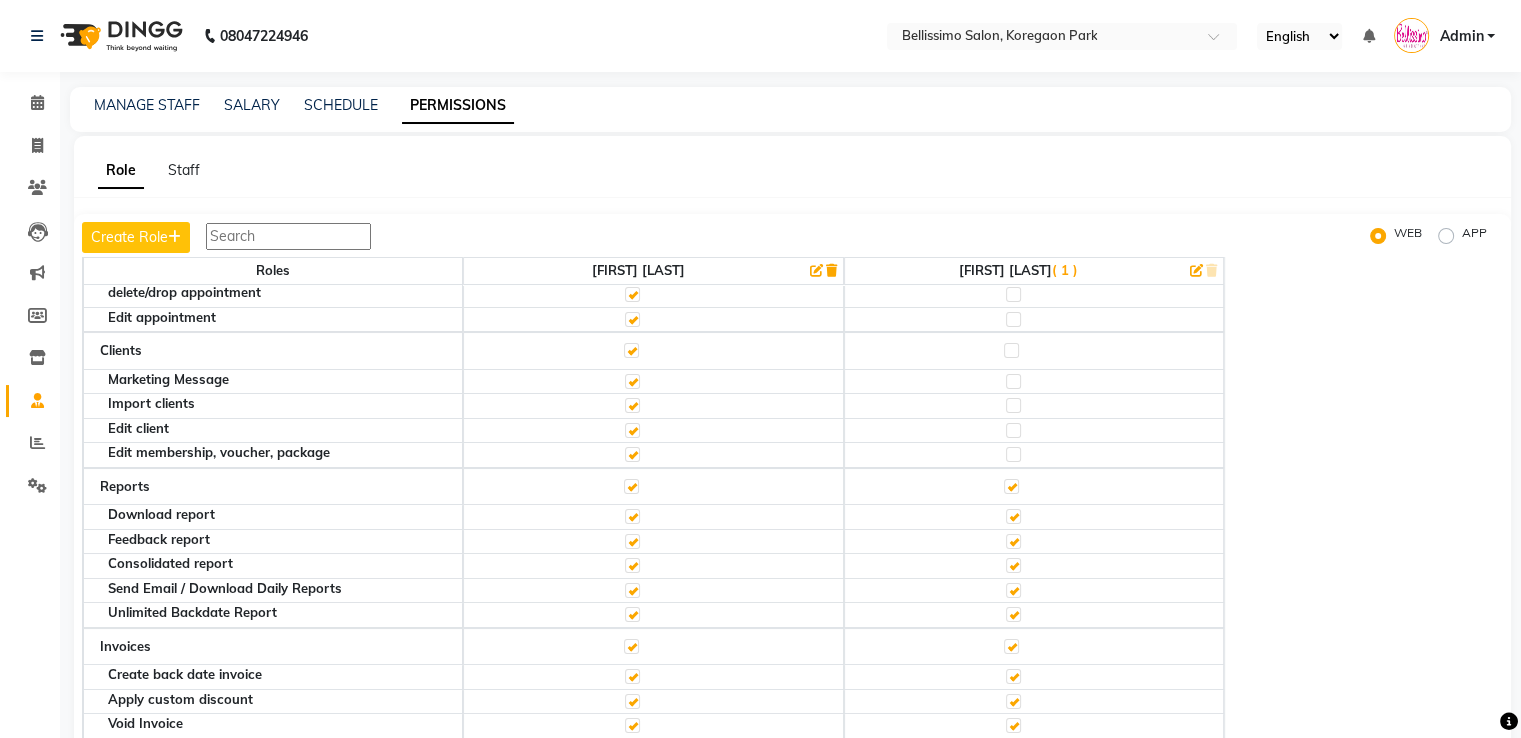 click 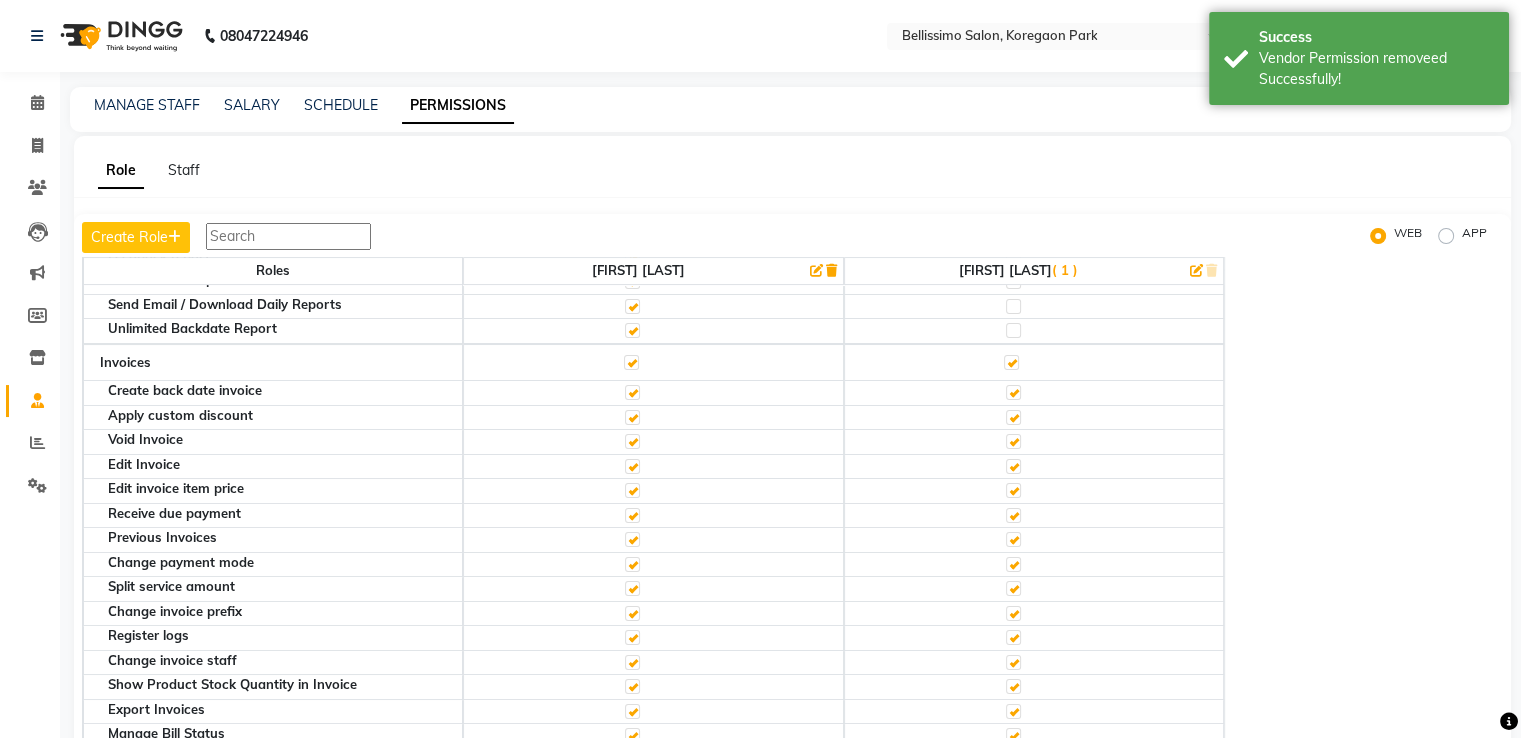scroll, scrollTop: 500, scrollLeft: 0, axis: vertical 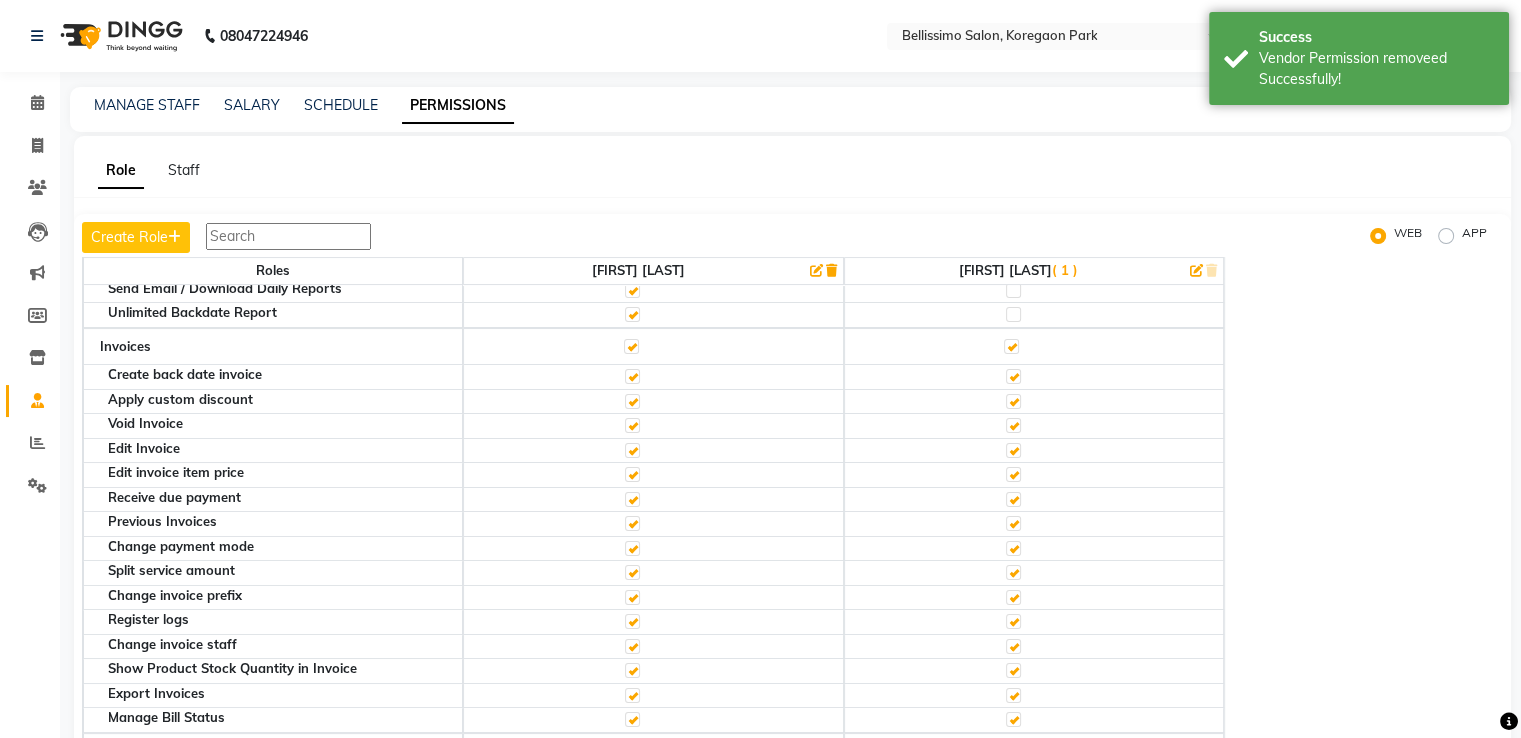click 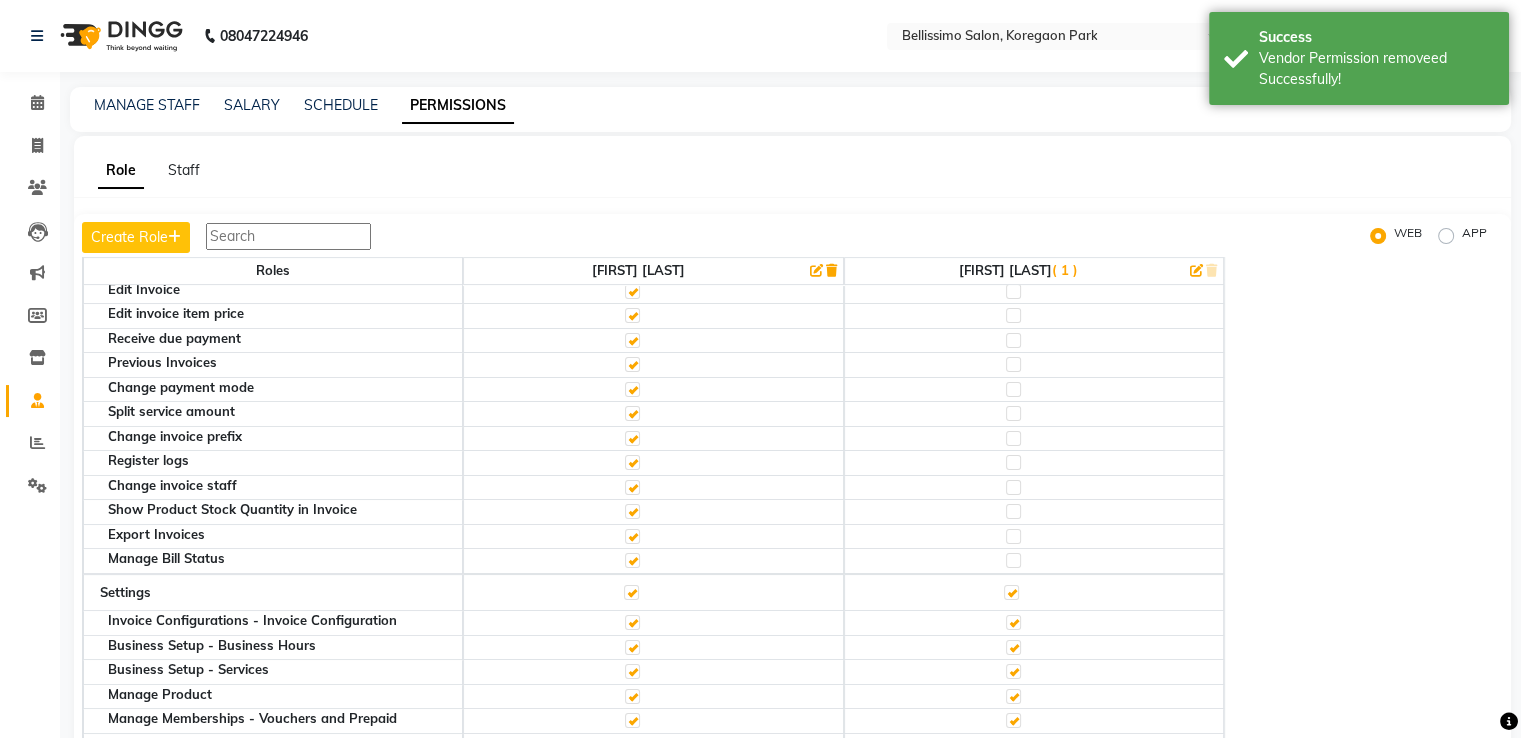 scroll, scrollTop: 900, scrollLeft: 0, axis: vertical 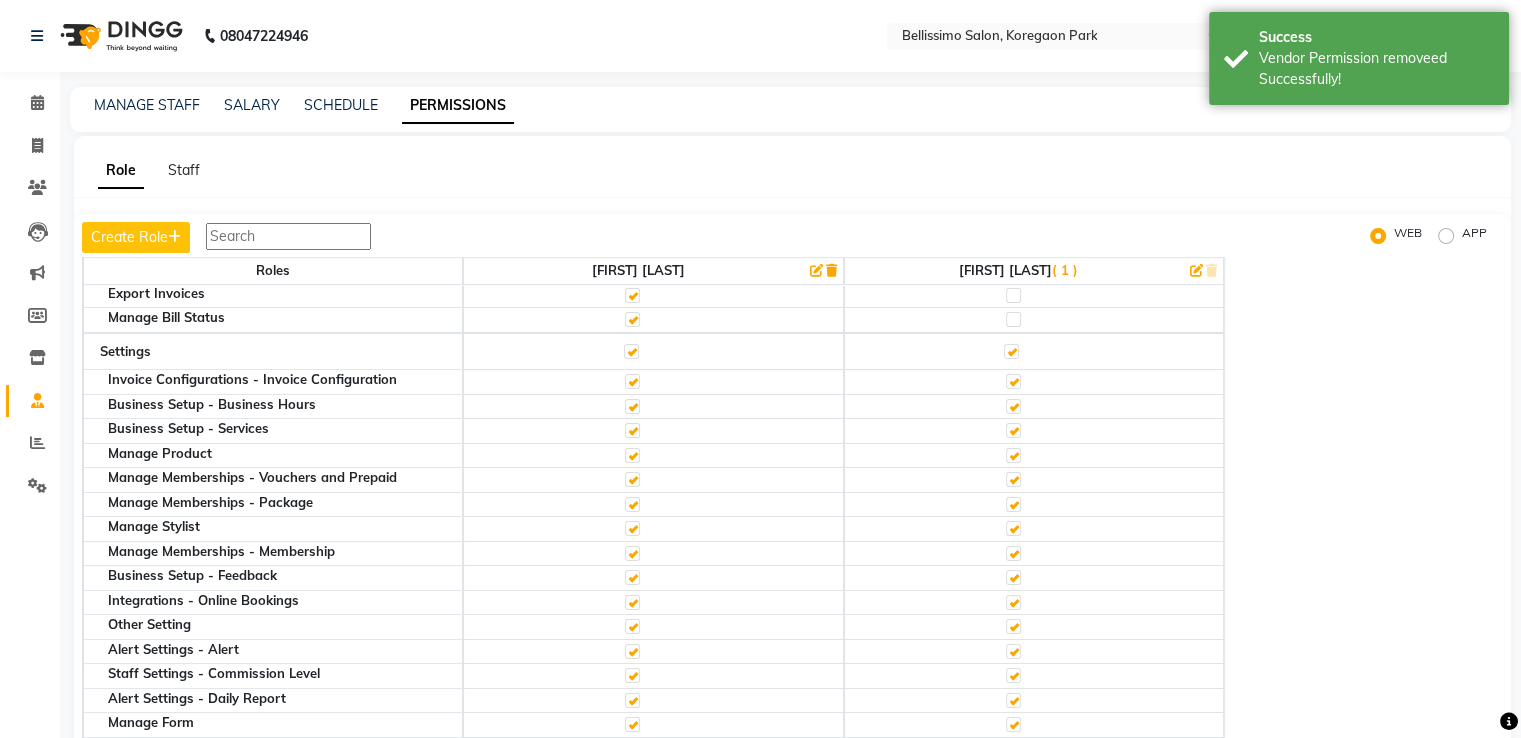 click 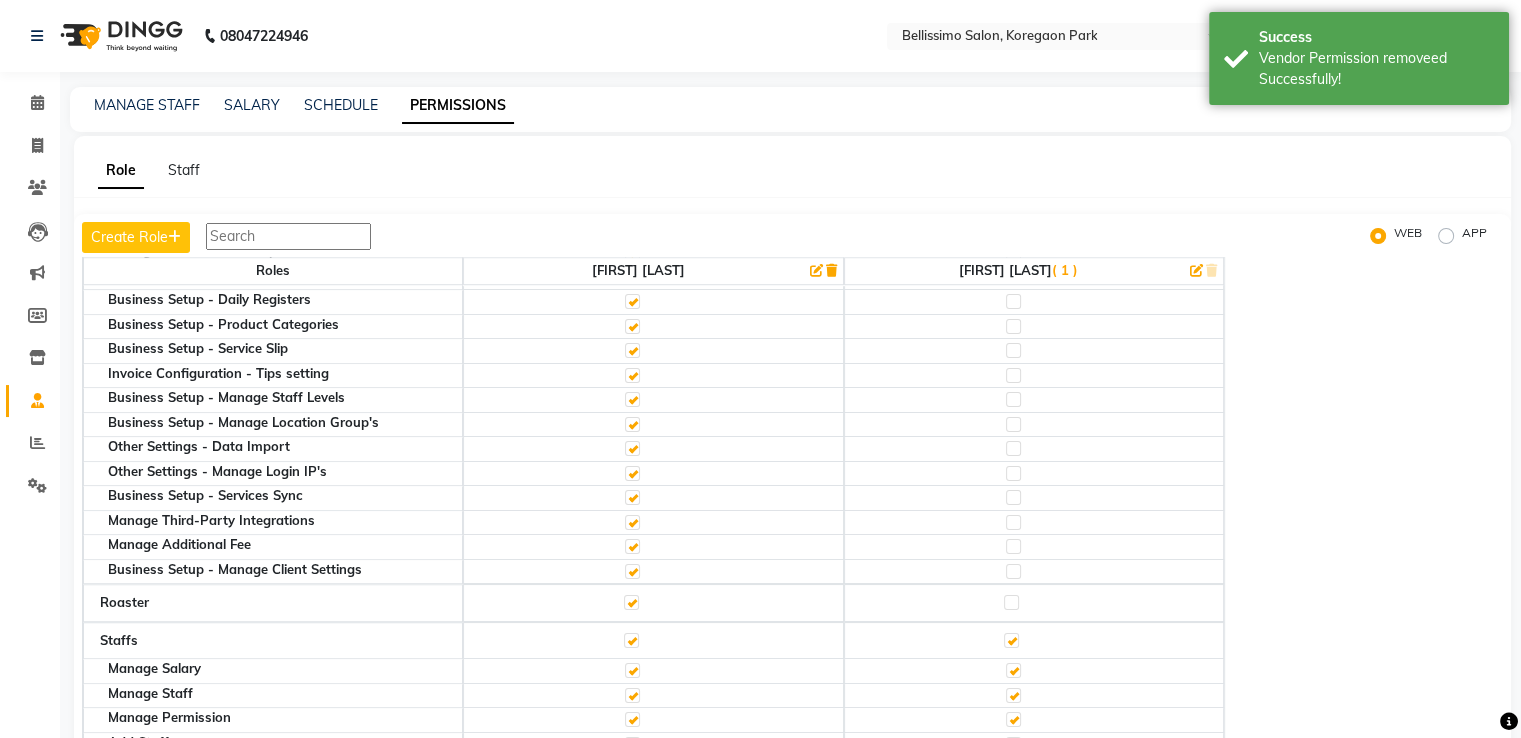 scroll, scrollTop: 1600, scrollLeft: 0, axis: vertical 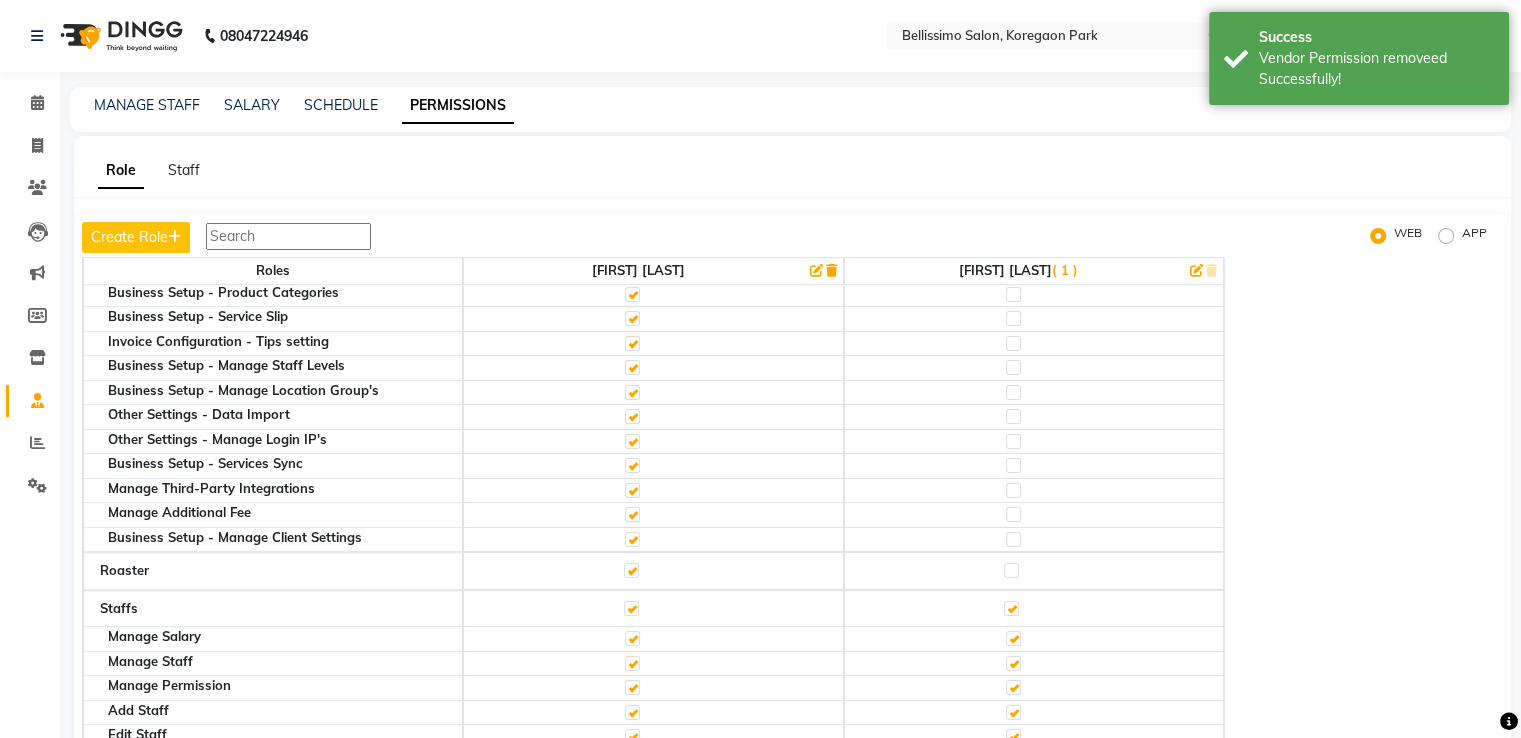 click 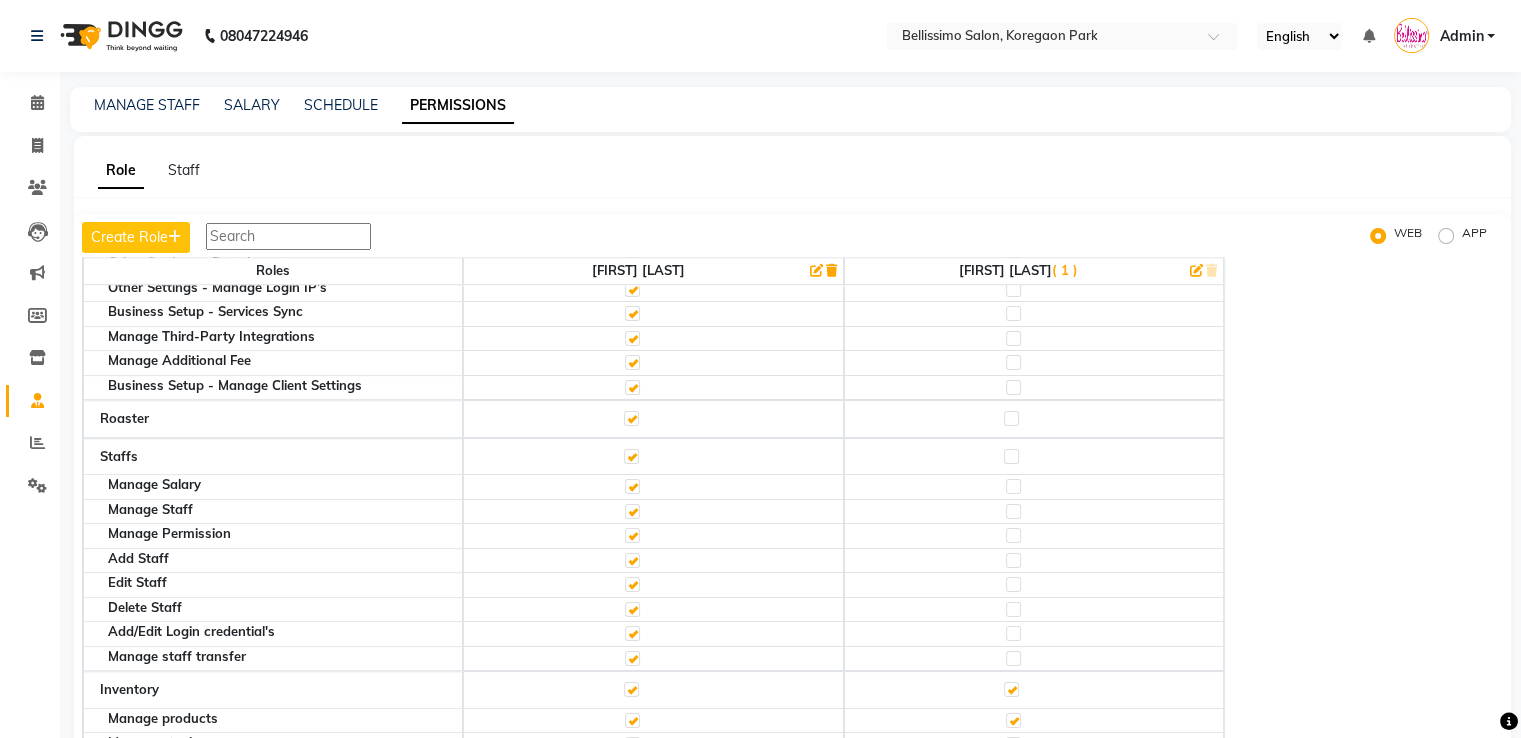 scroll, scrollTop: 1800, scrollLeft: 0, axis: vertical 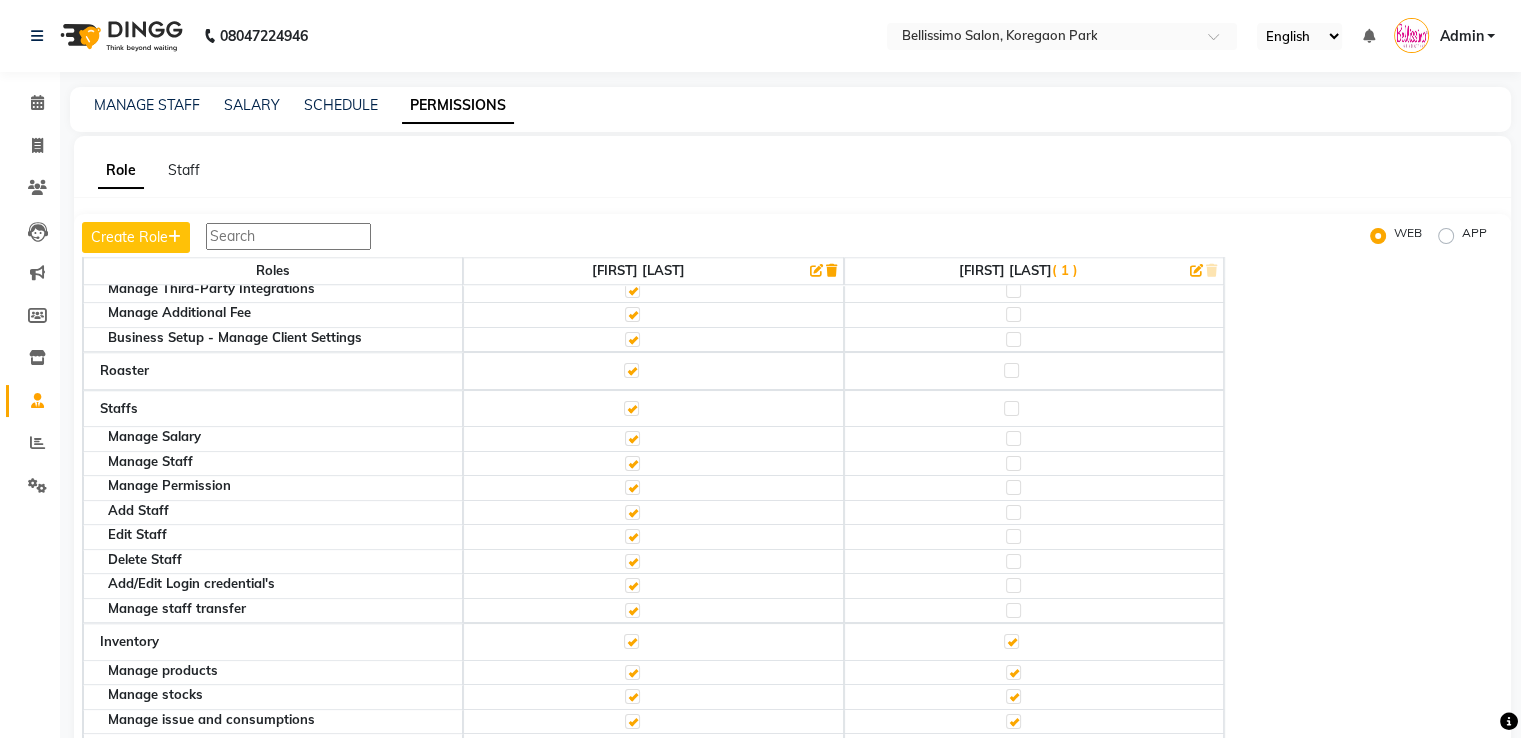 click 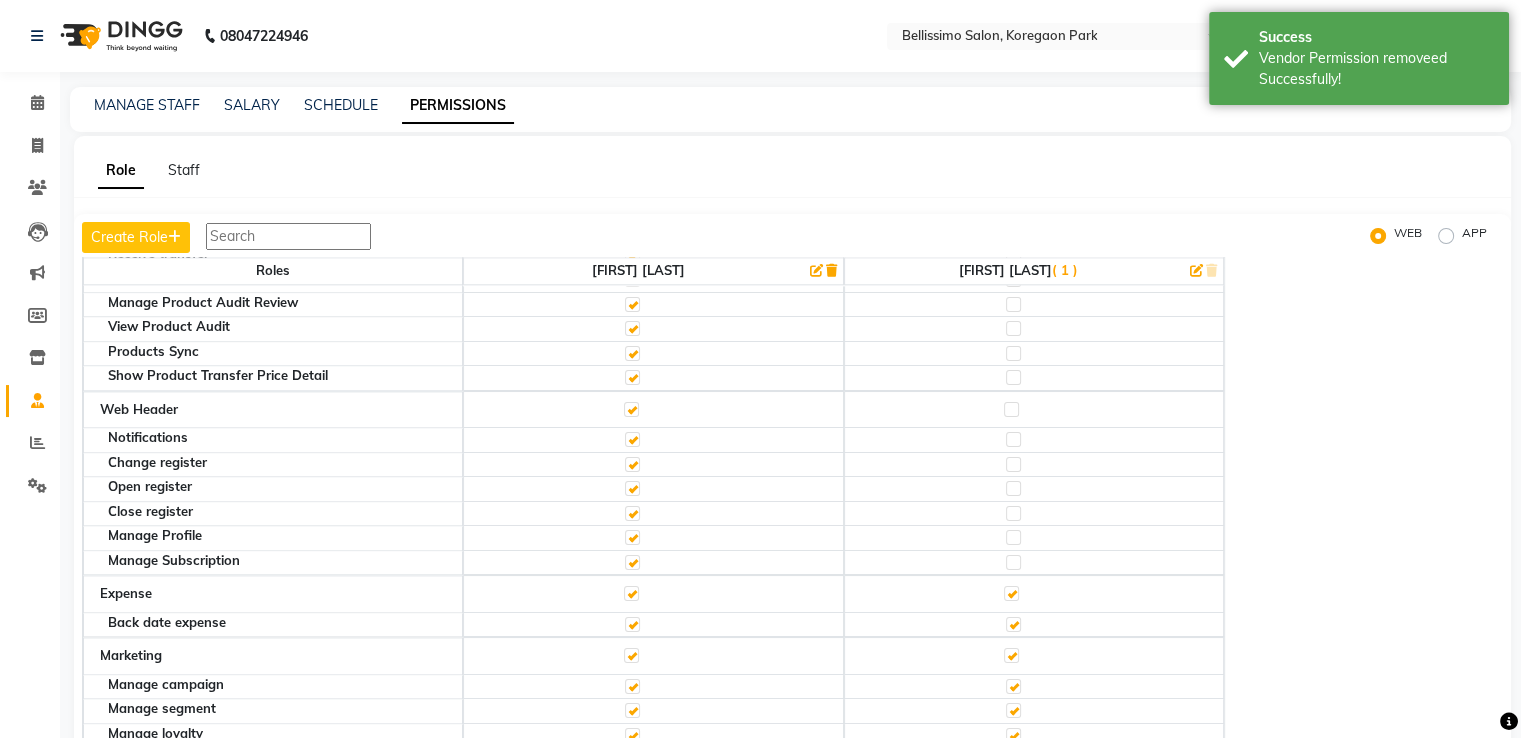 scroll, scrollTop: 2700, scrollLeft: 0, axis: vertical 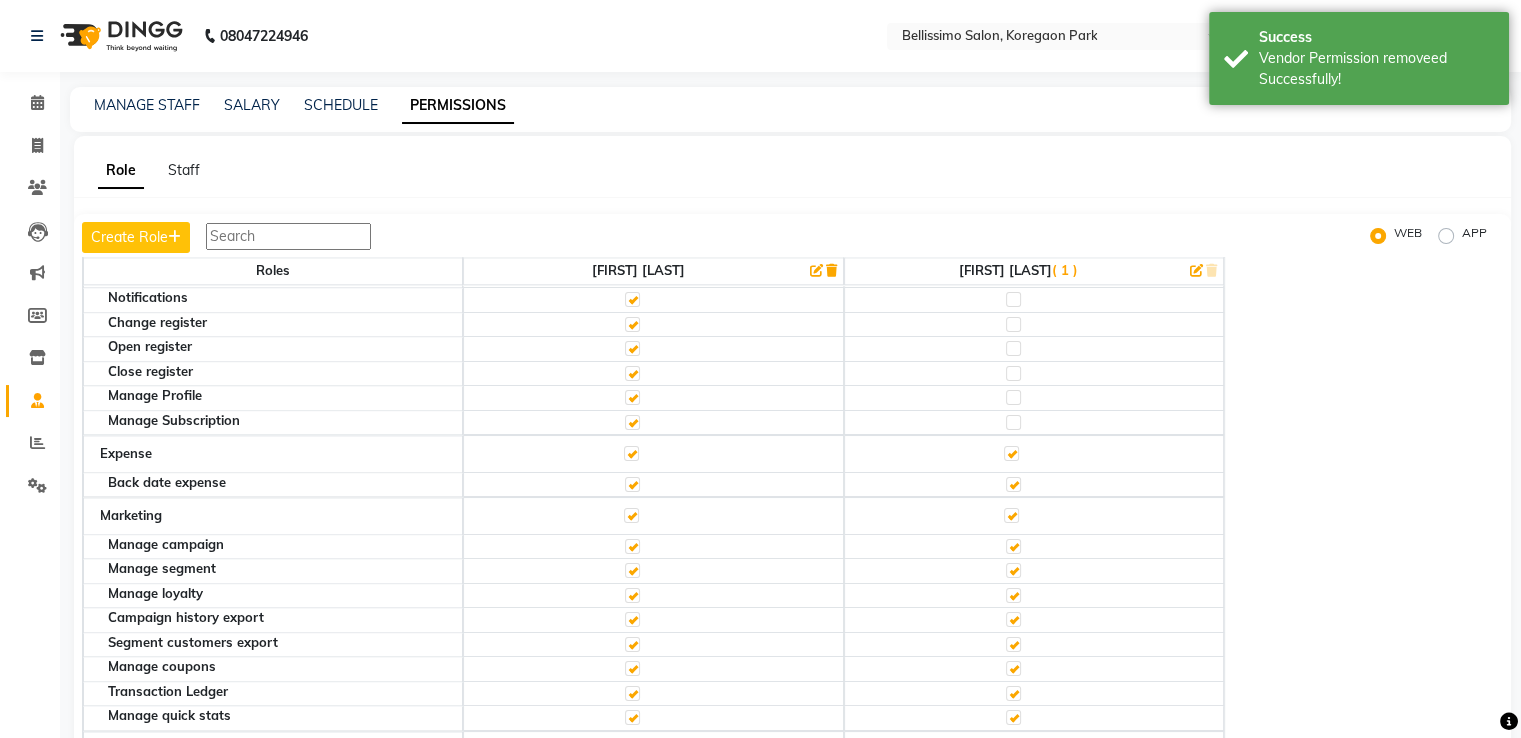 click 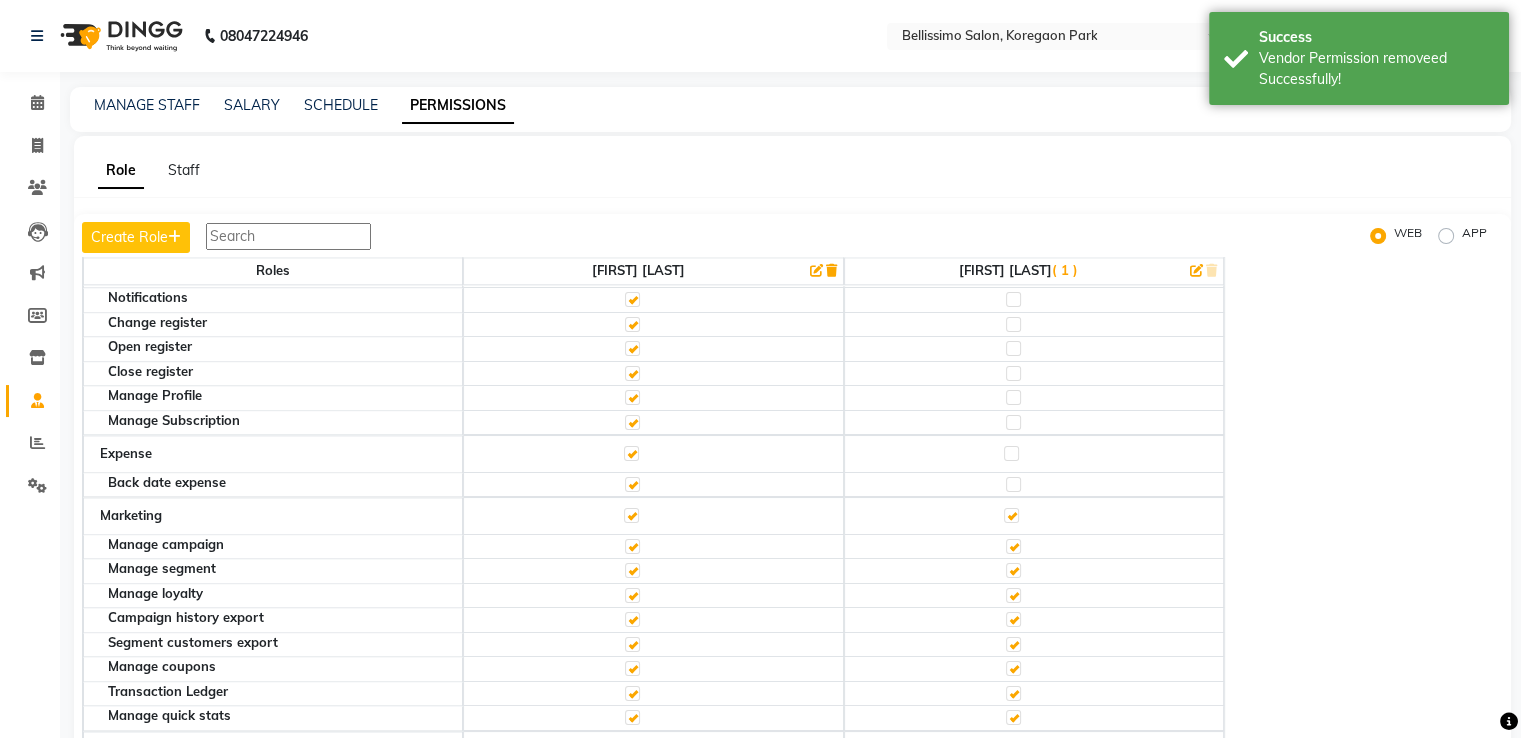 click 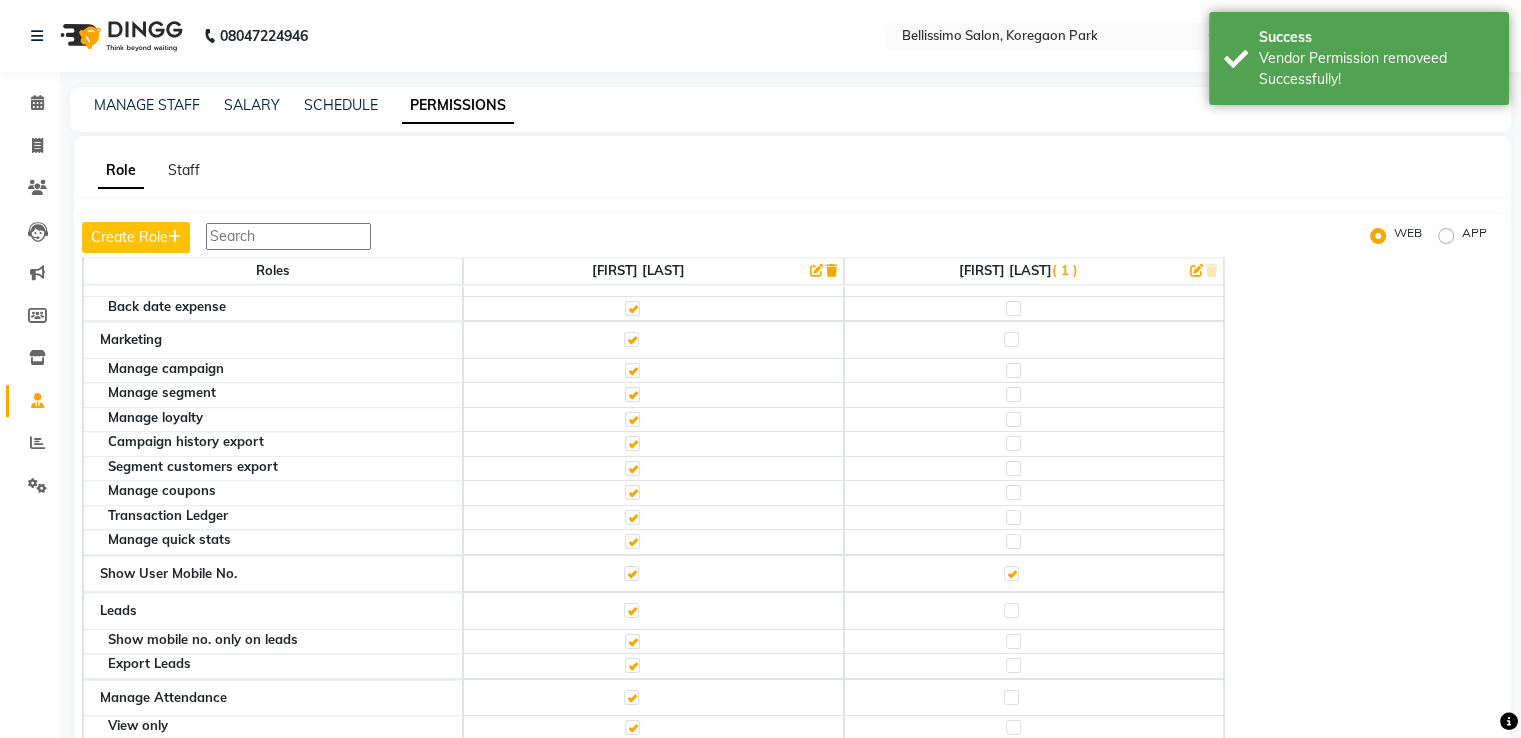 scroll, scrollTop: 3100, scrollLeft: 0, axis: vertical 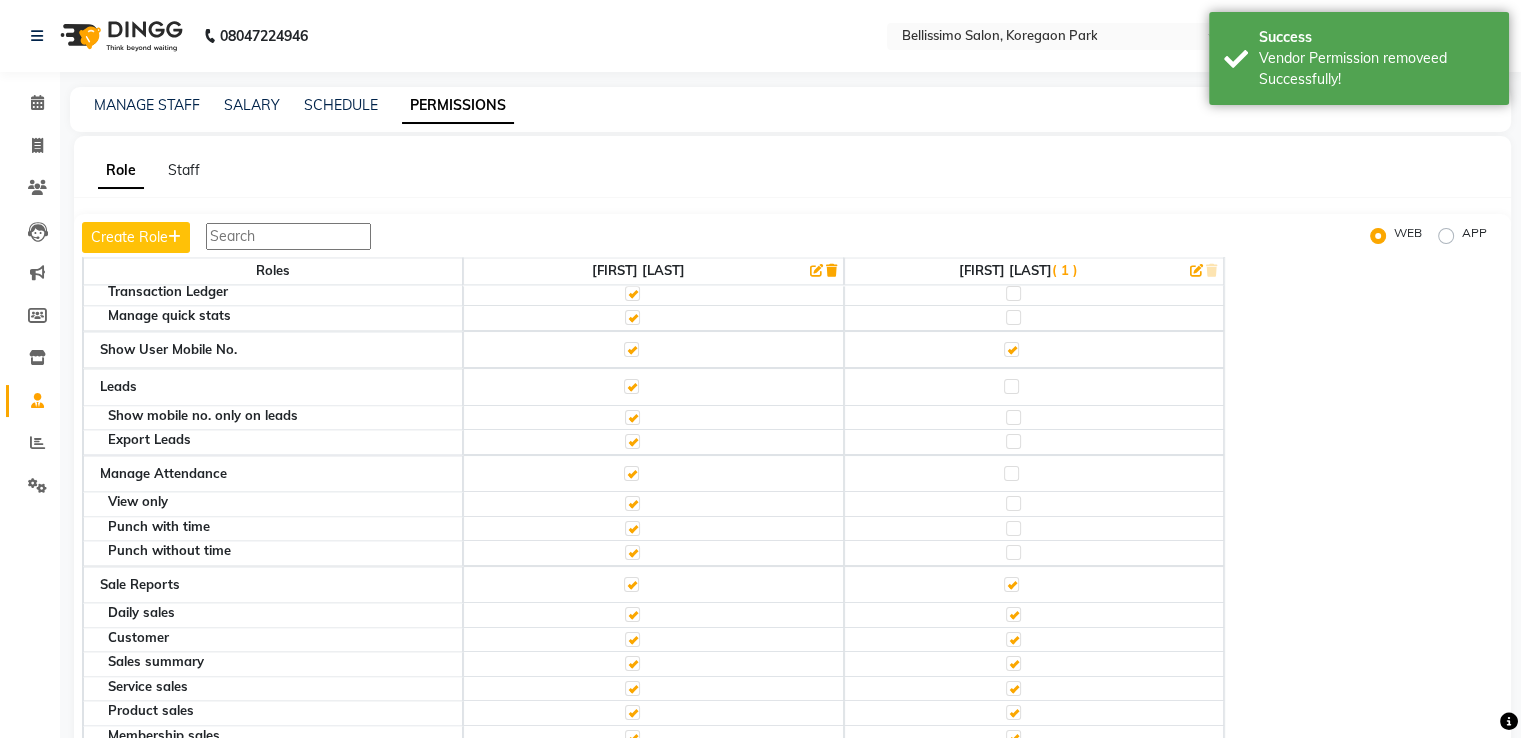 click 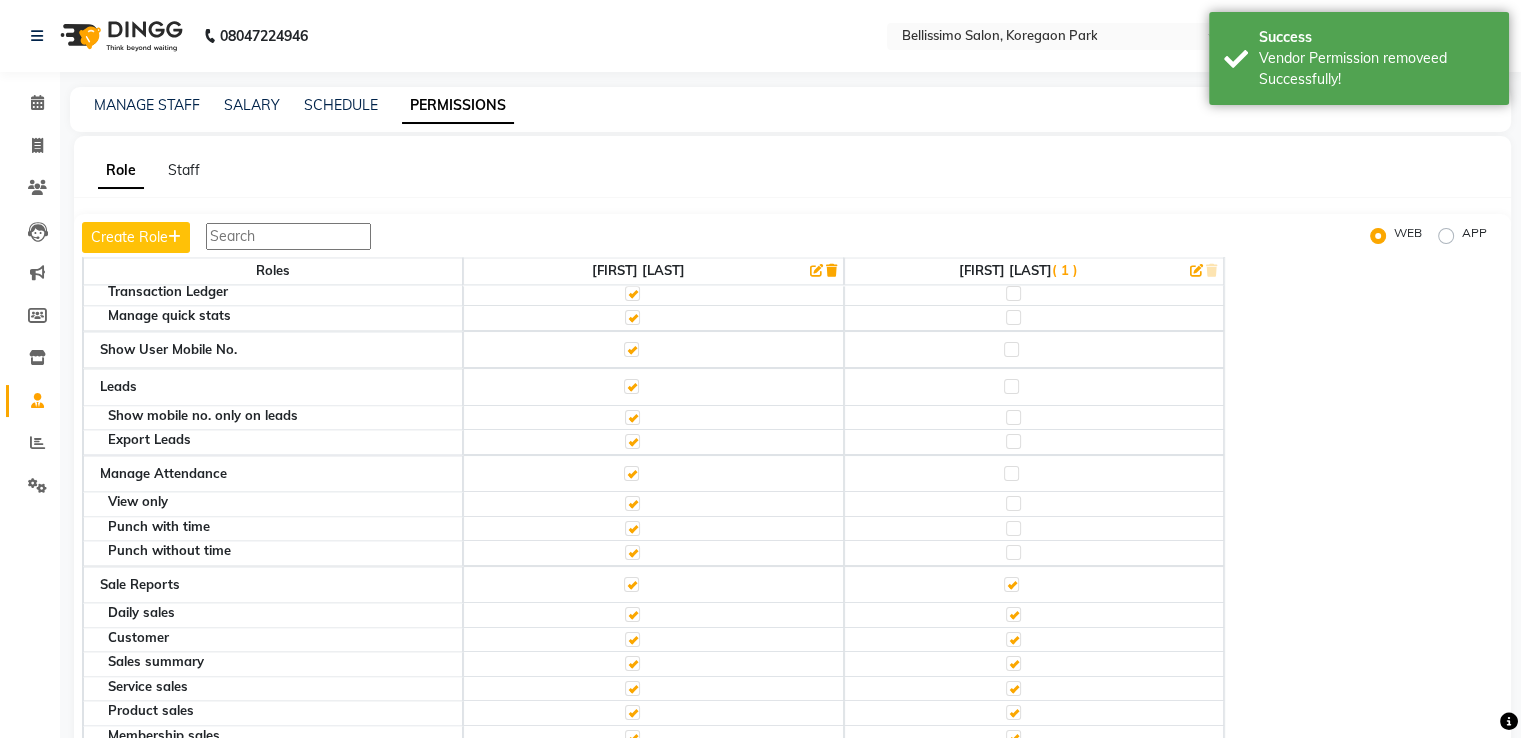 click 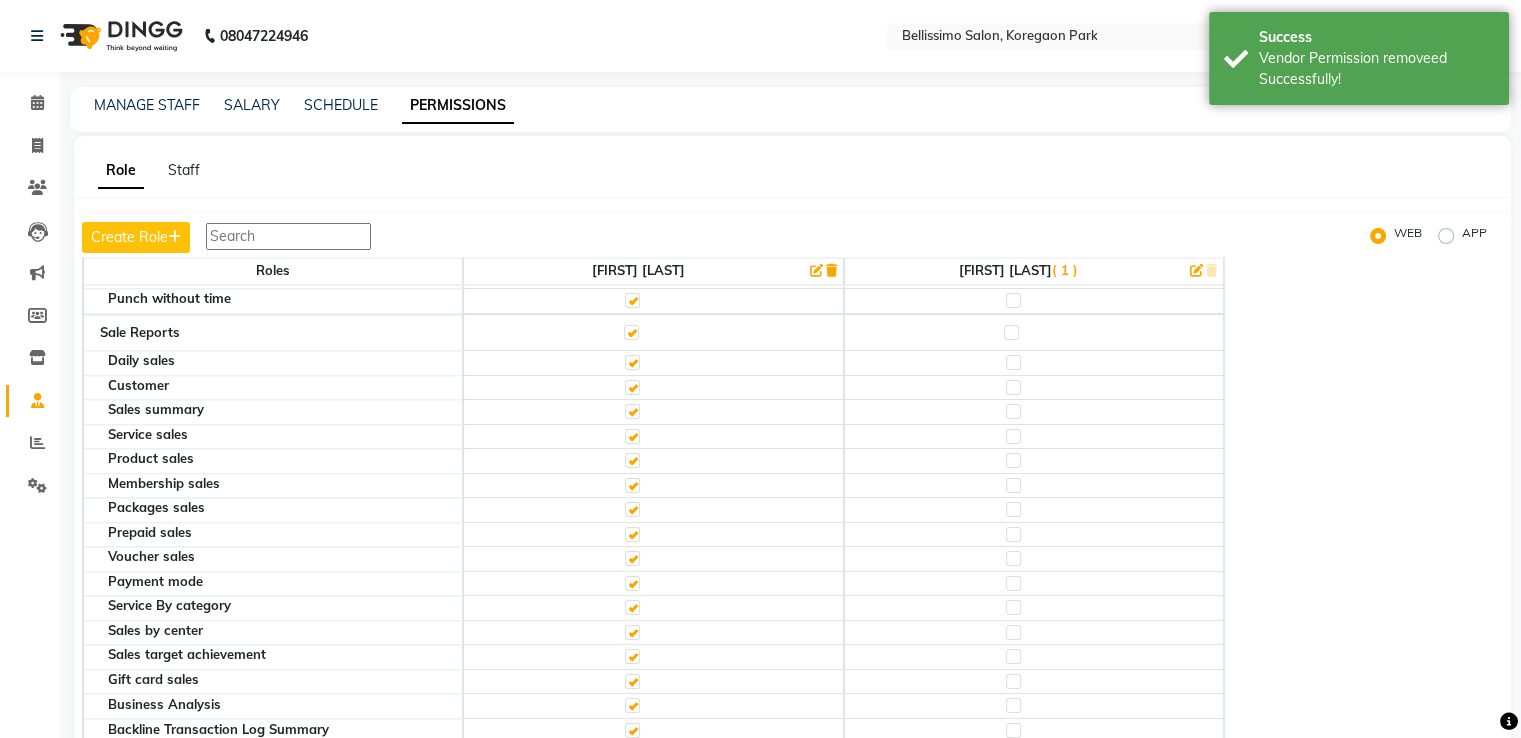 scroll, scrollTop: 3500, scrollLeft: 0, axis: vertical 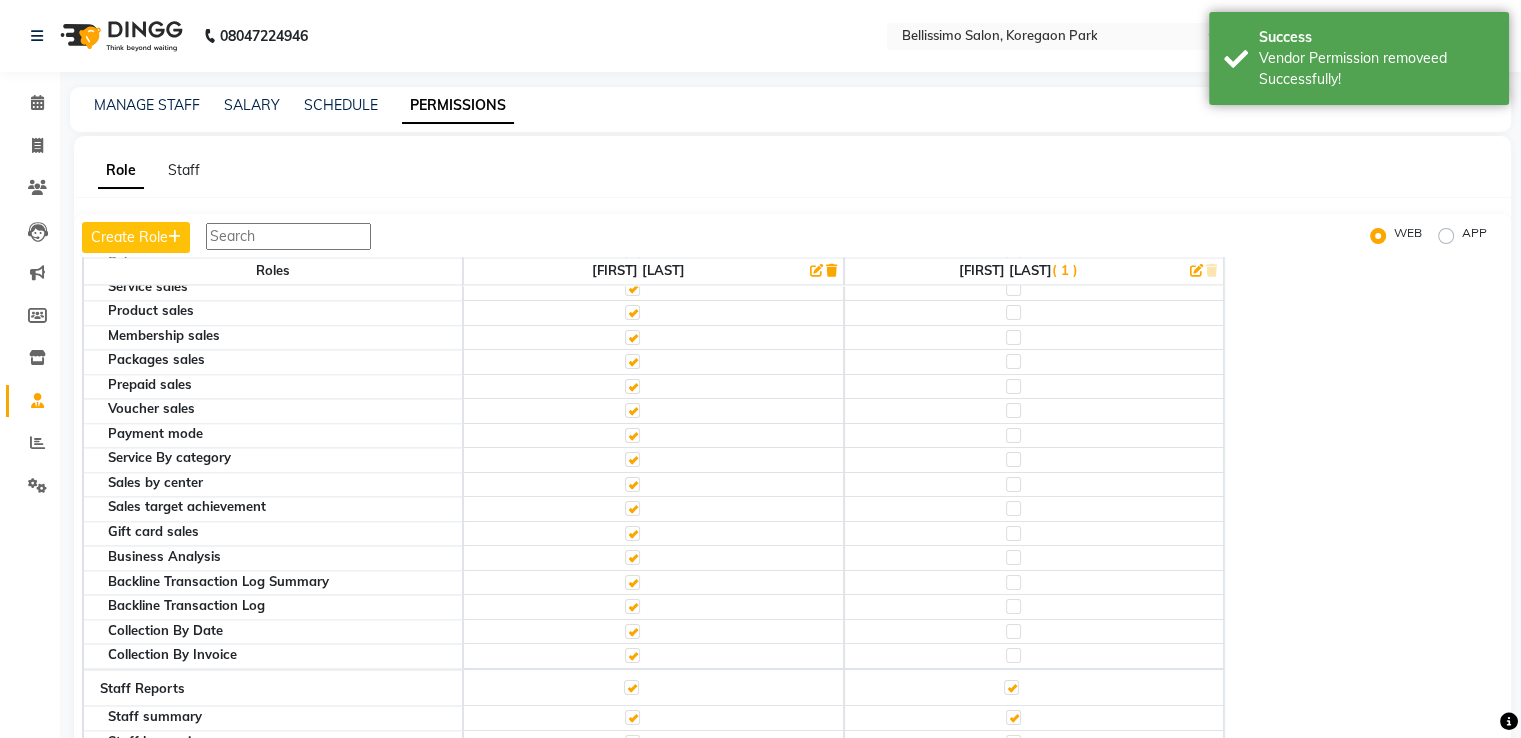 click 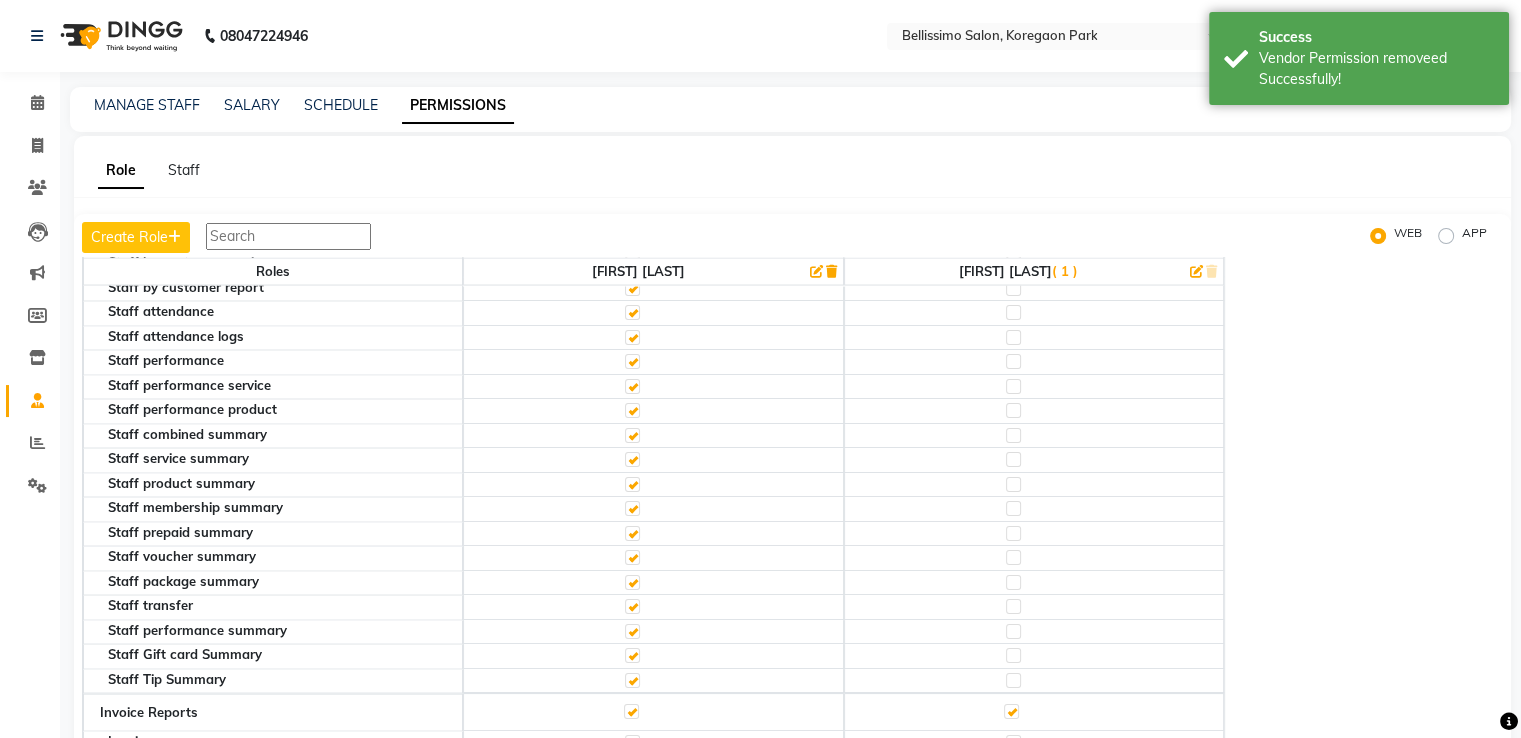 scroll, scrollTop: 4100, scrollLeft: 0, axis: vertical 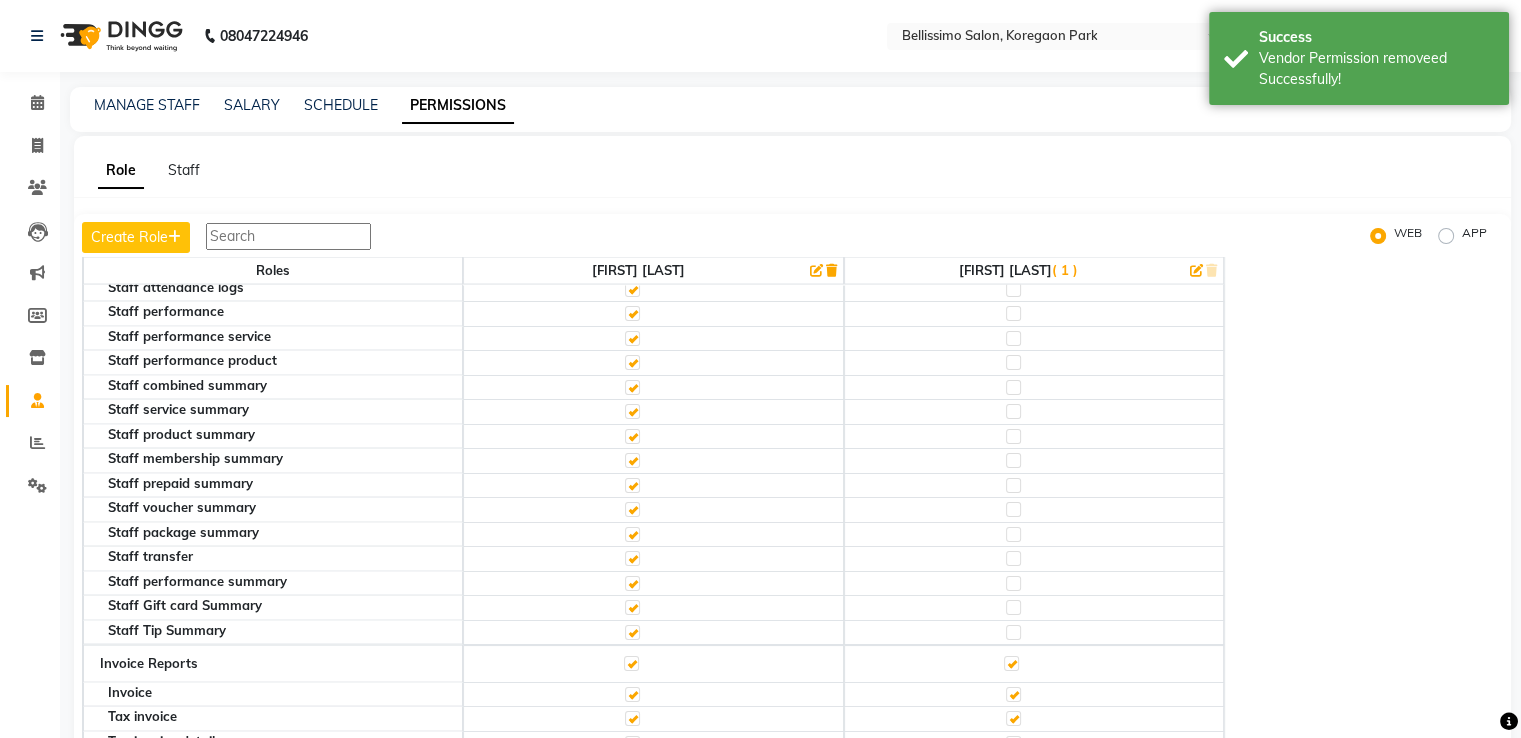 click 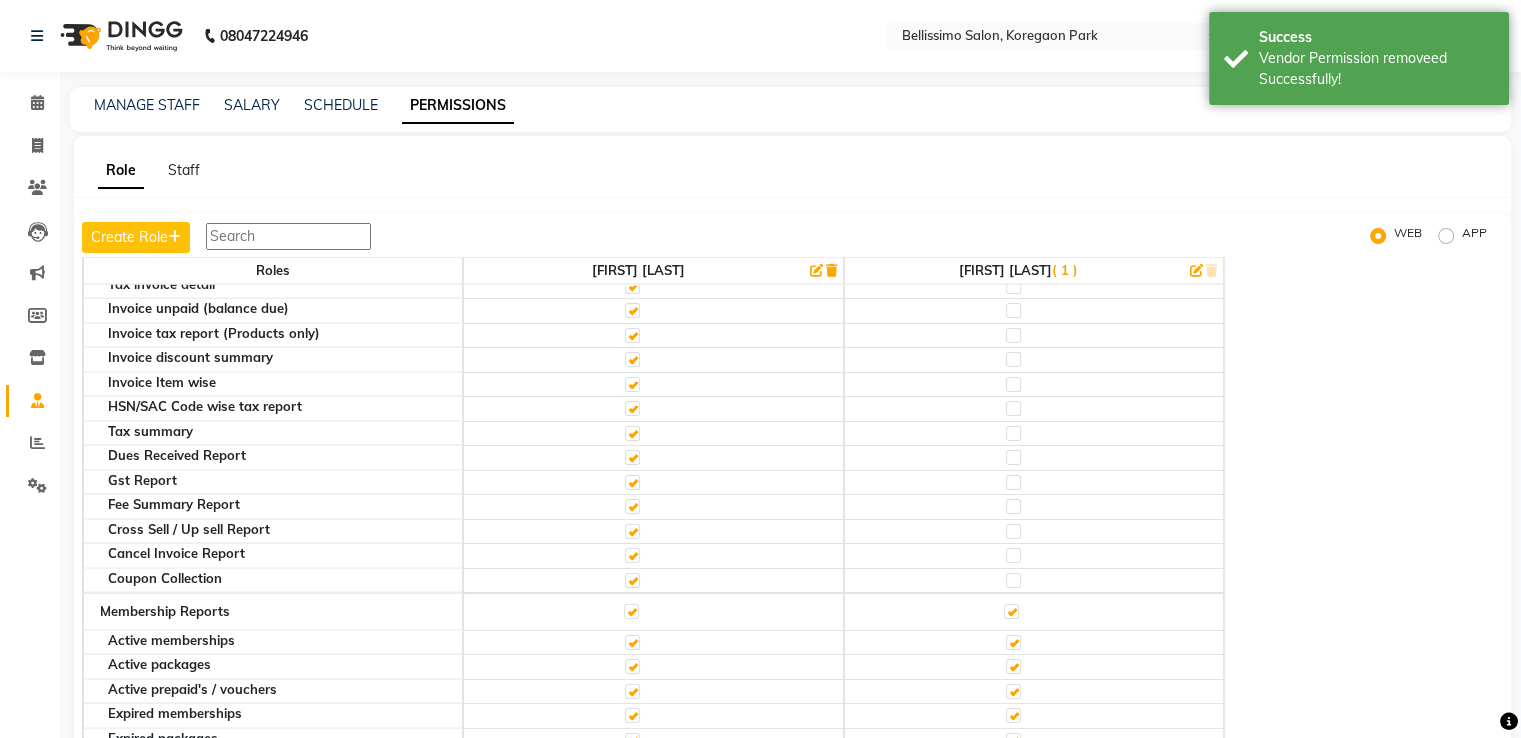 scroll, scrollTop: 4600, scrollLeft: 0, axis: vertical 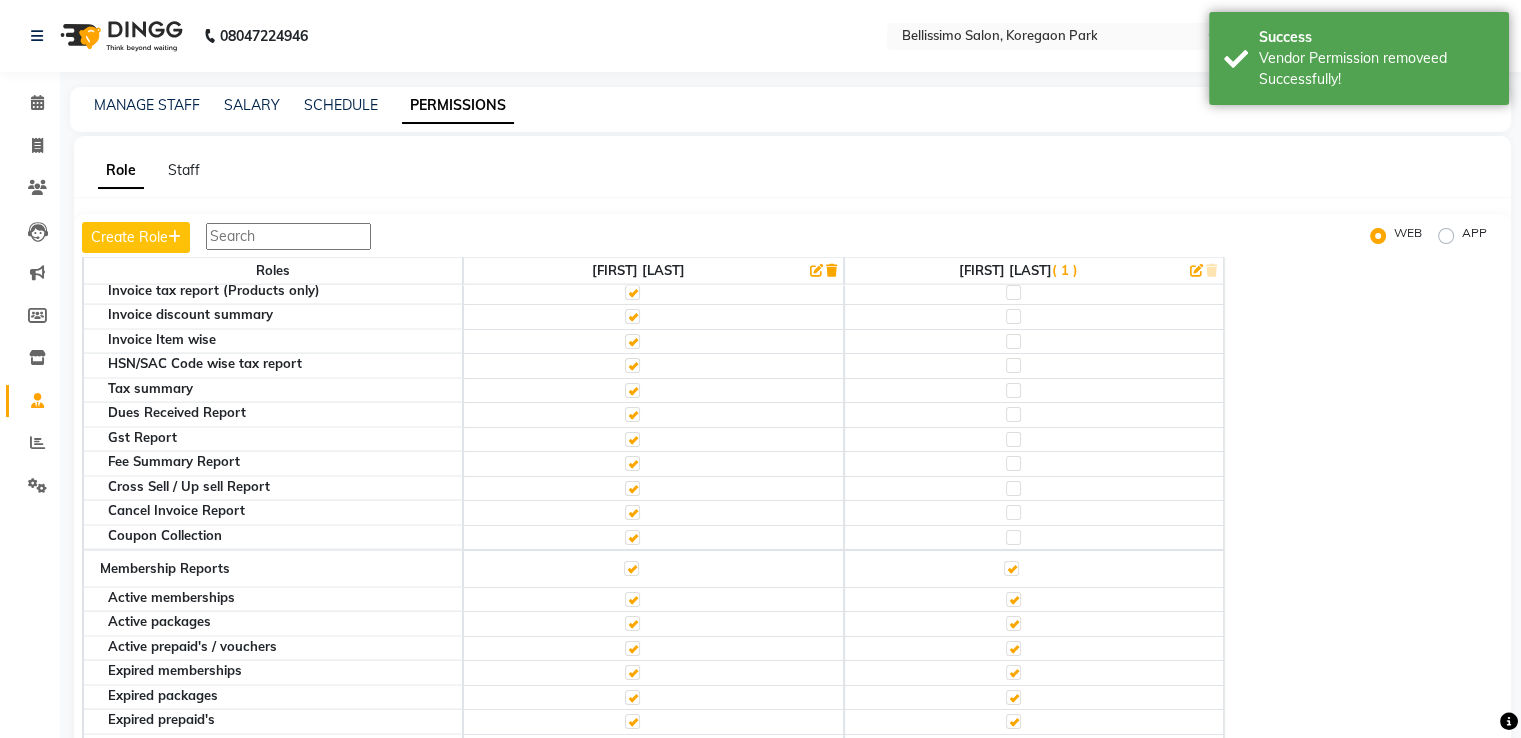 click 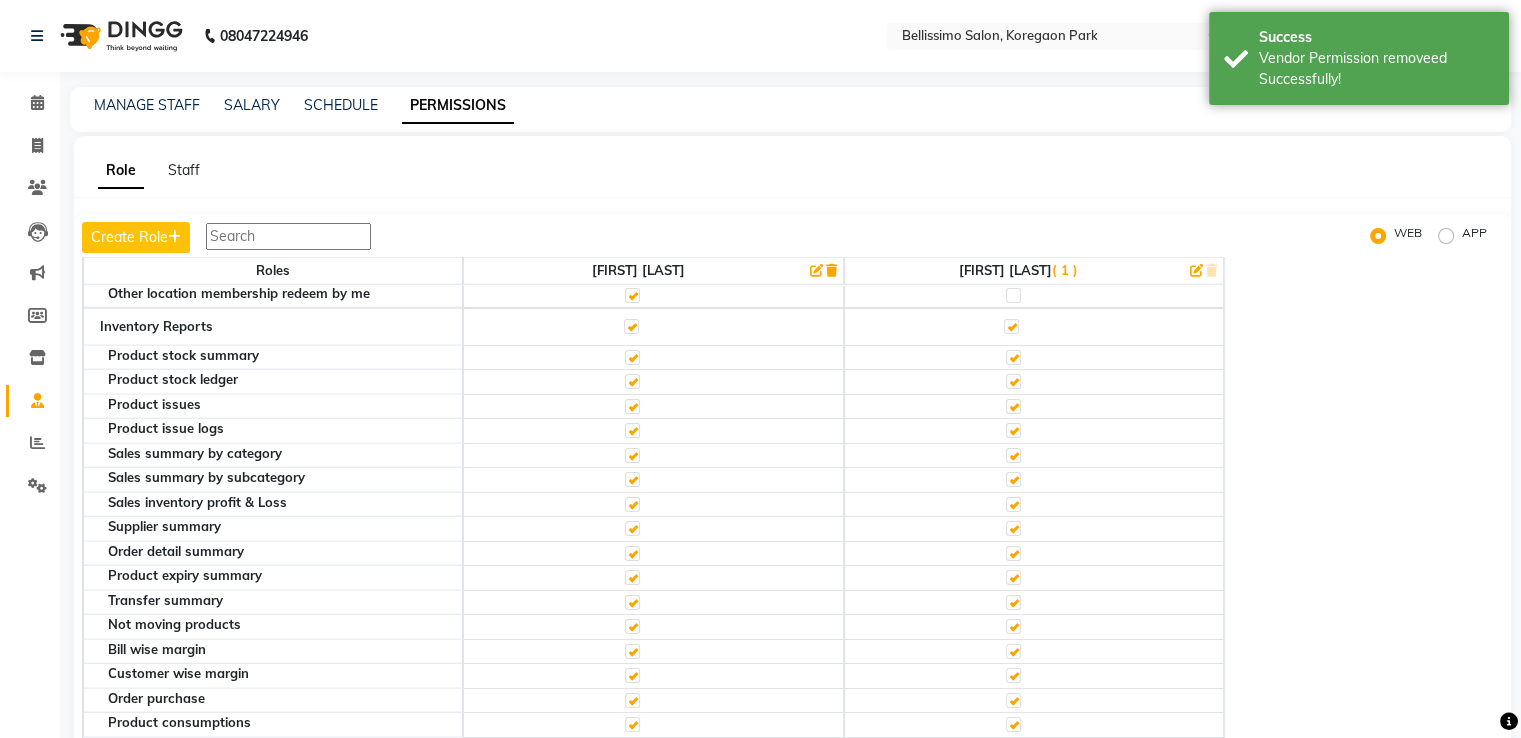 scroll, scrollTop: 5000, scrollLeft: 0, axis: vertical 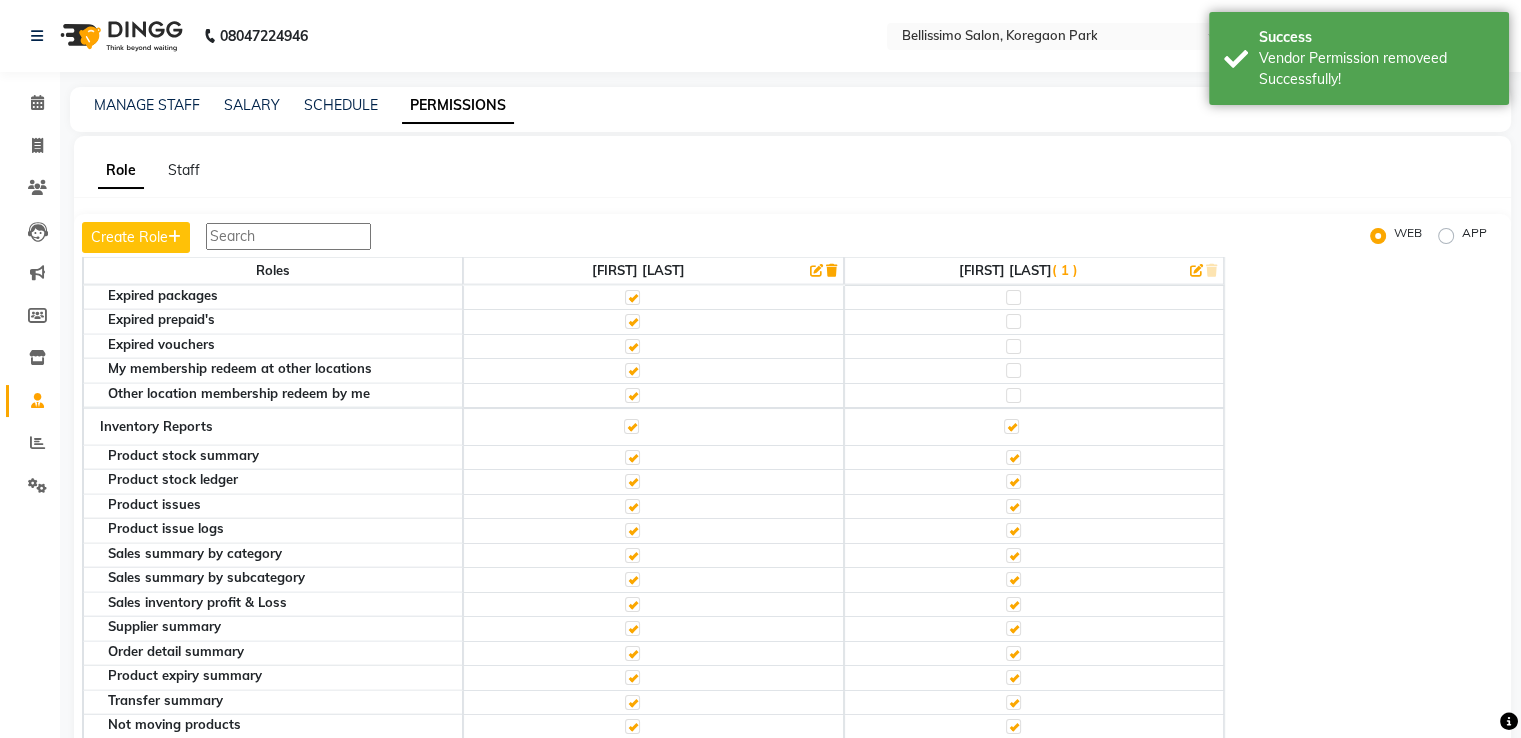 click 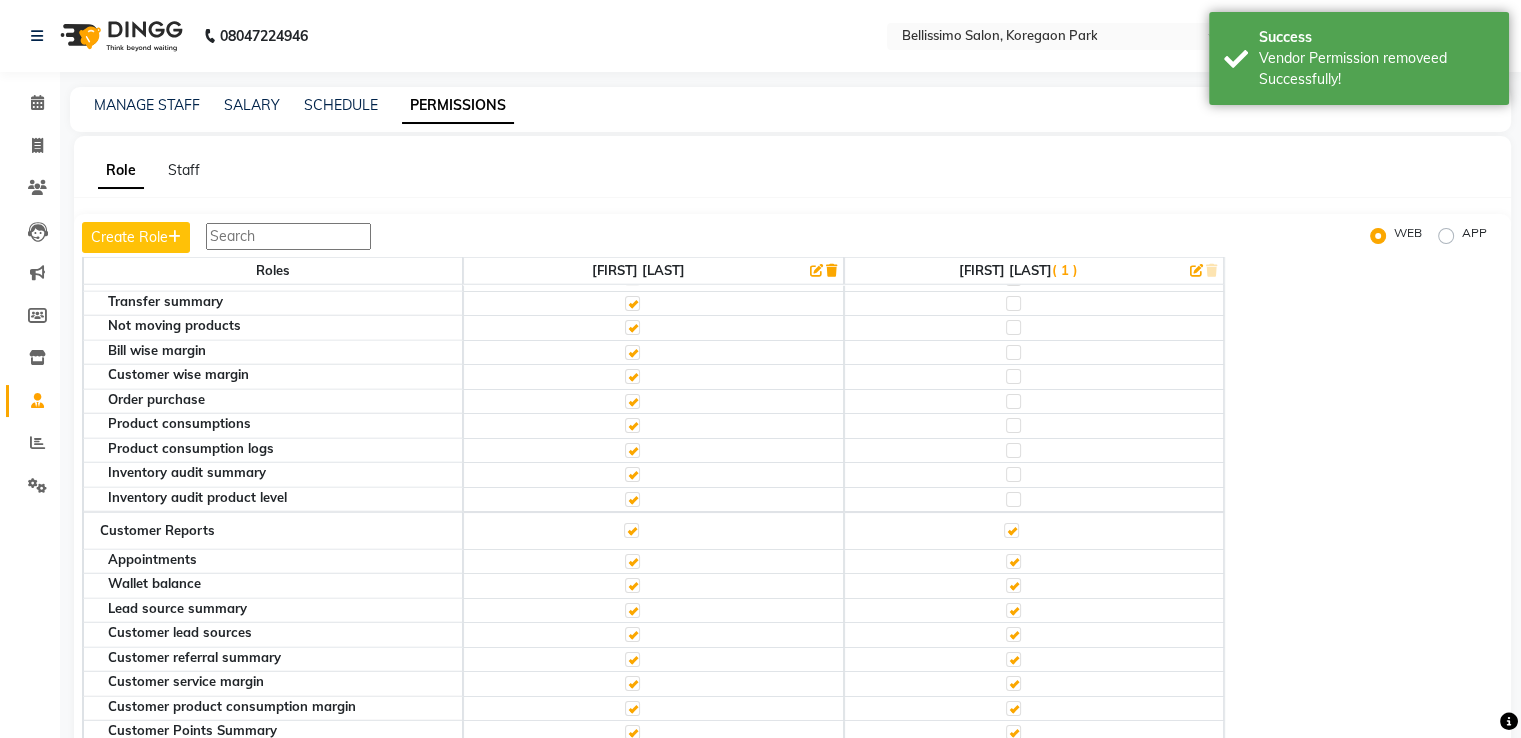 scroll, scrollTop: 5400, scrollLeft: 0, axis: vertical 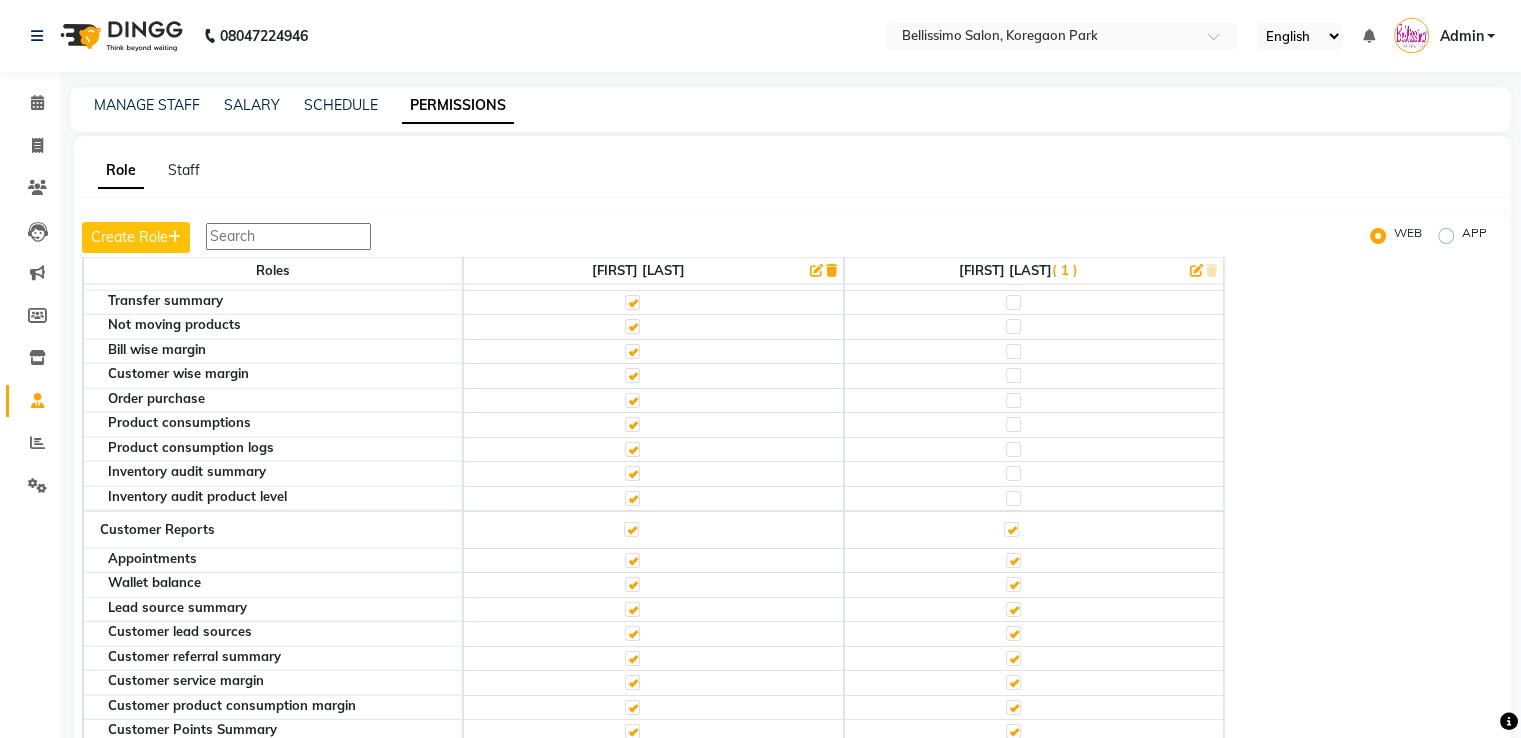 click 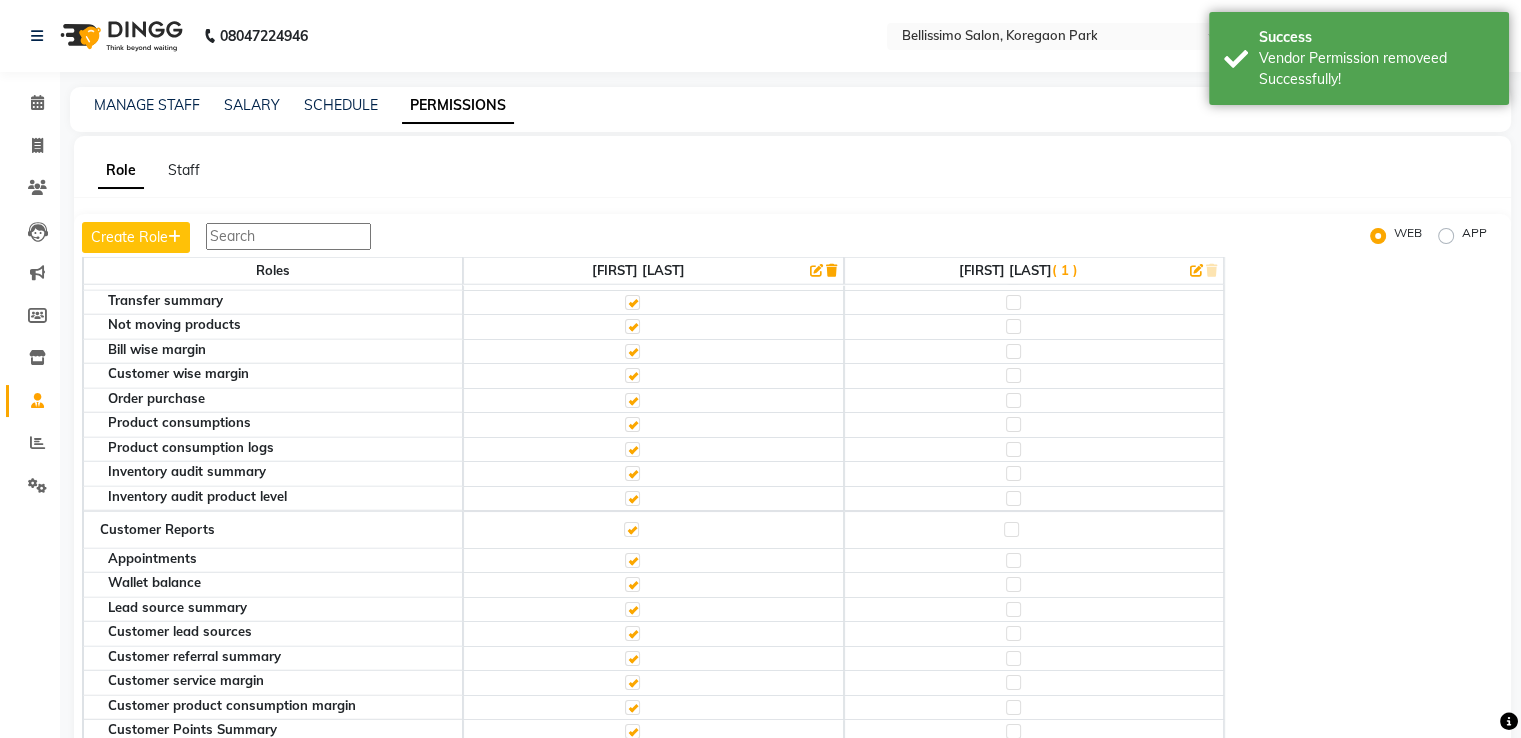 scroll, scrollTop: 5800, scrollLeft: 0, axis: vertical 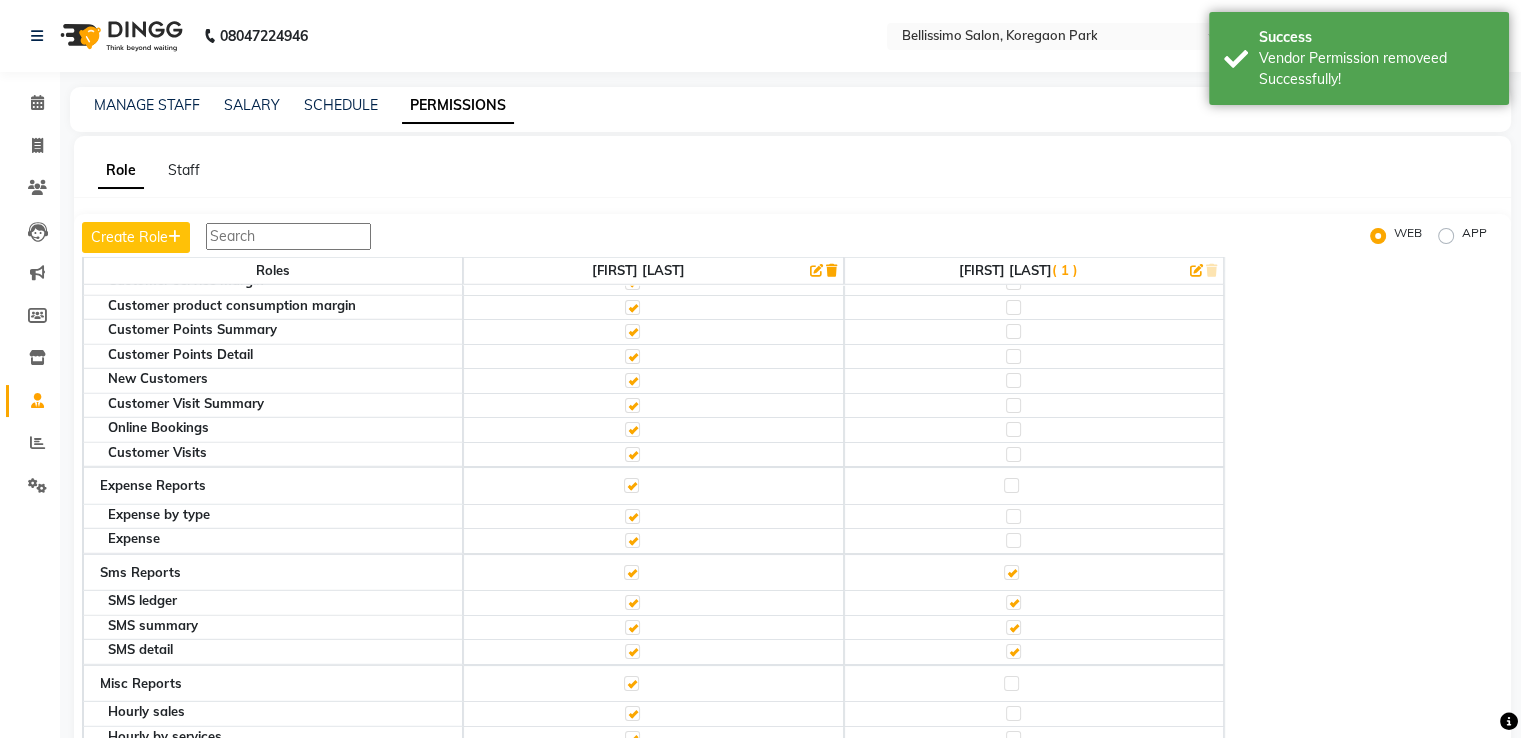 click 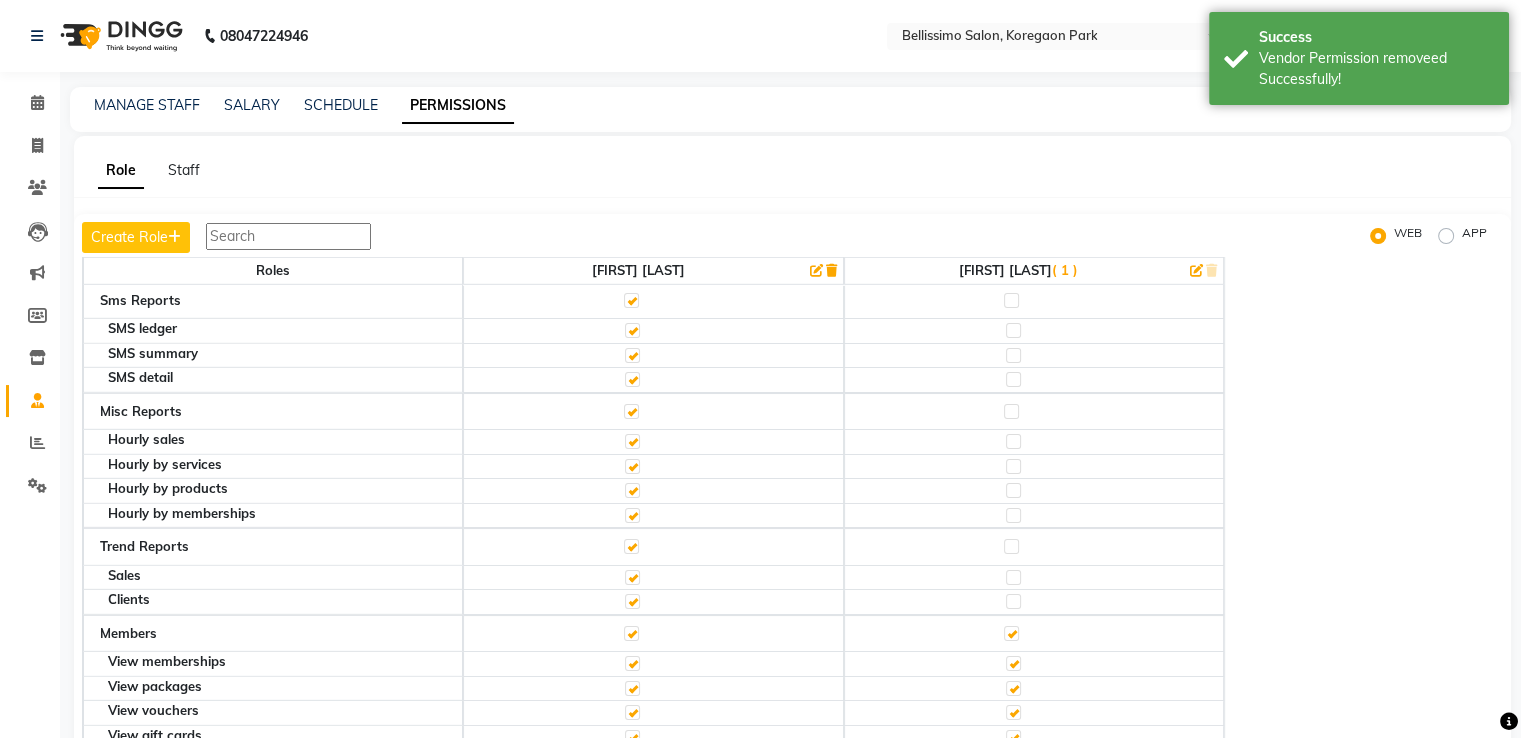 scroll, scrollTop: 6250, scrollLeft: 0, axis: vertical 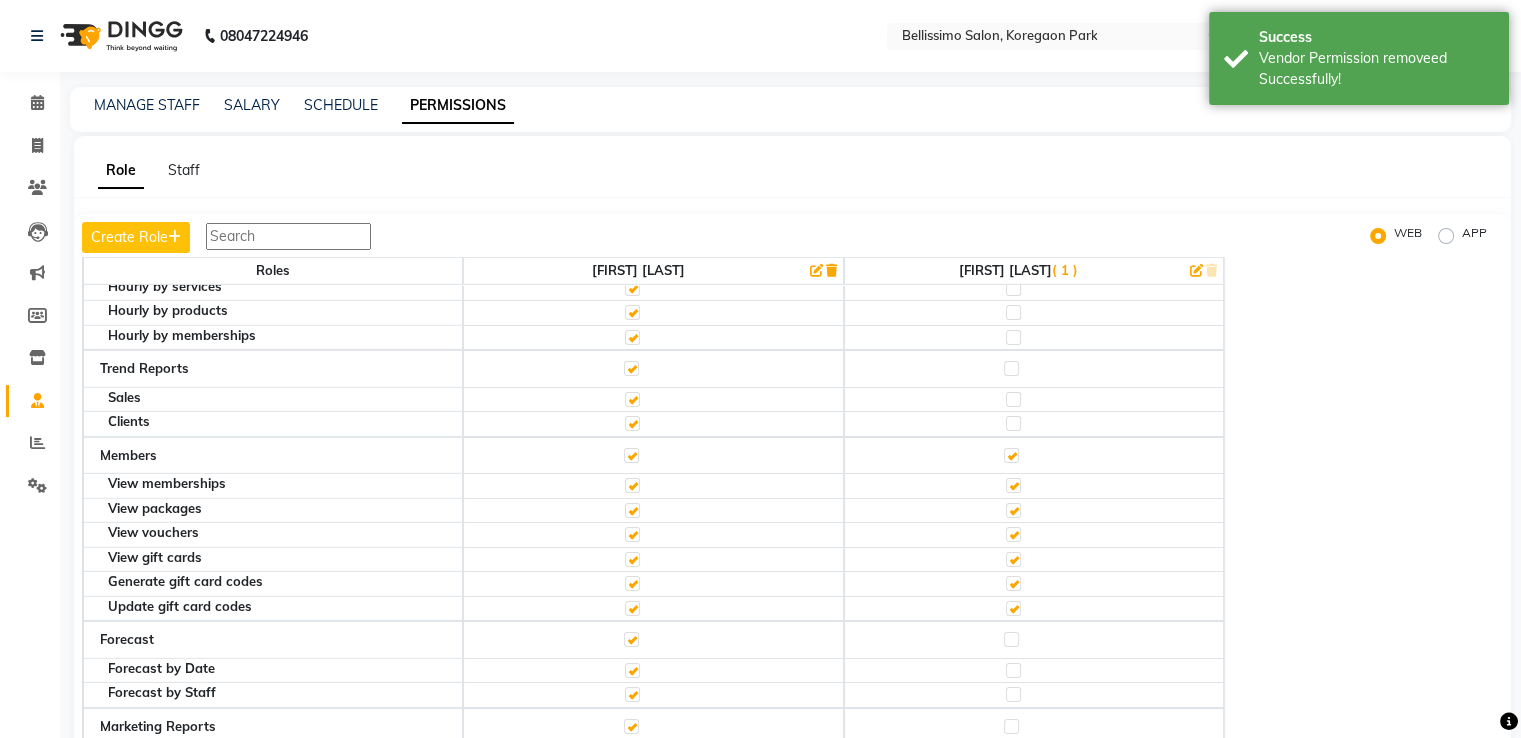 click 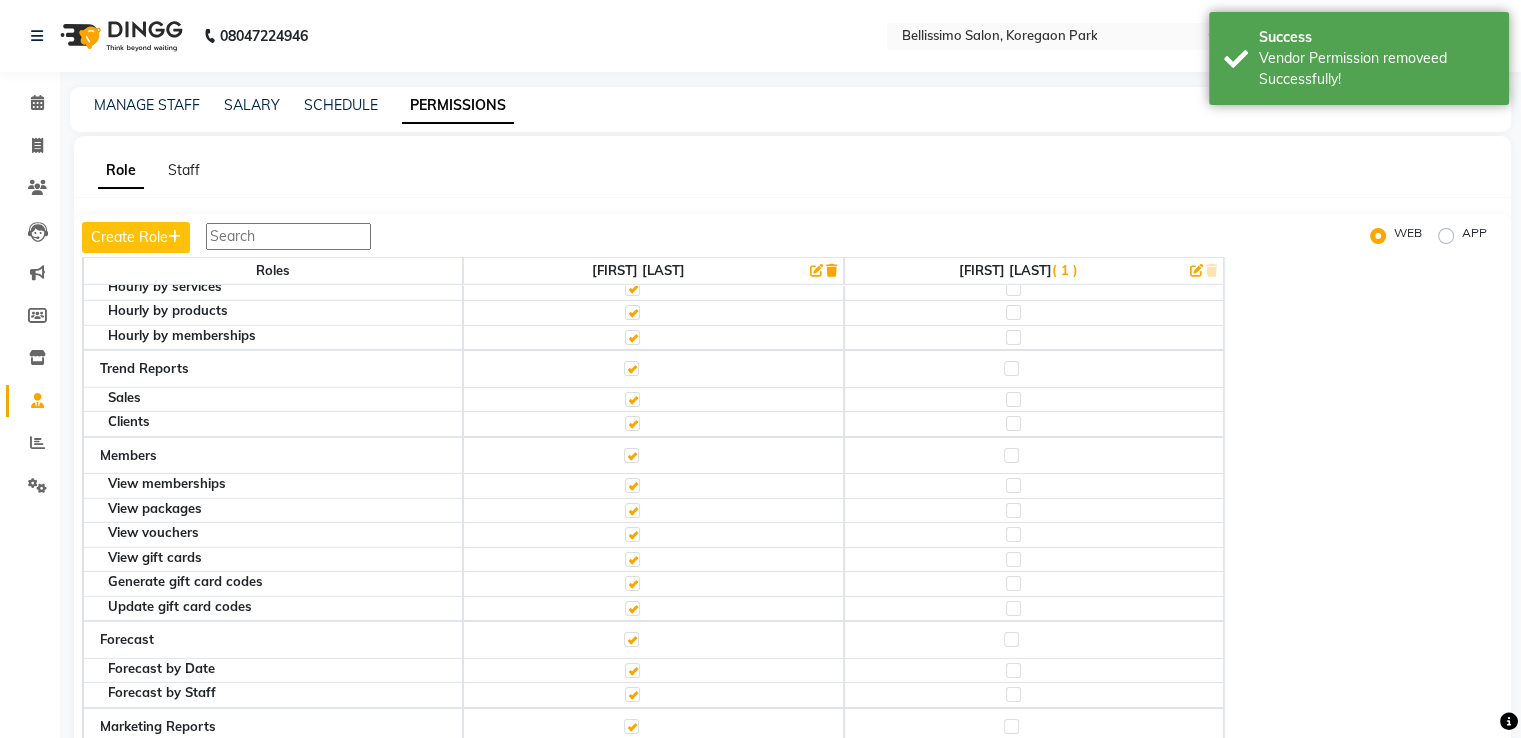scroll, scrollTop: 72, scrollLeft: 0, axis: vertical 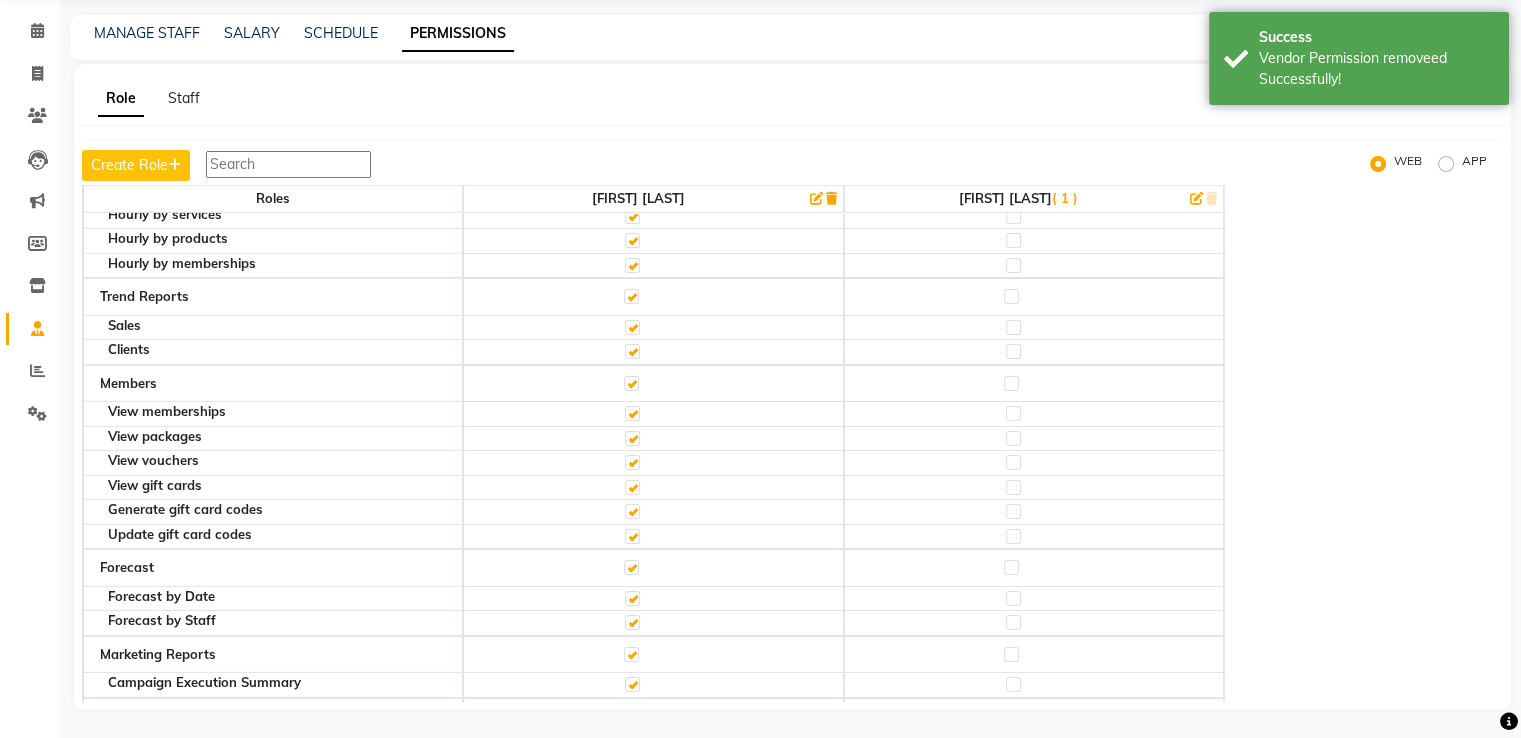 click 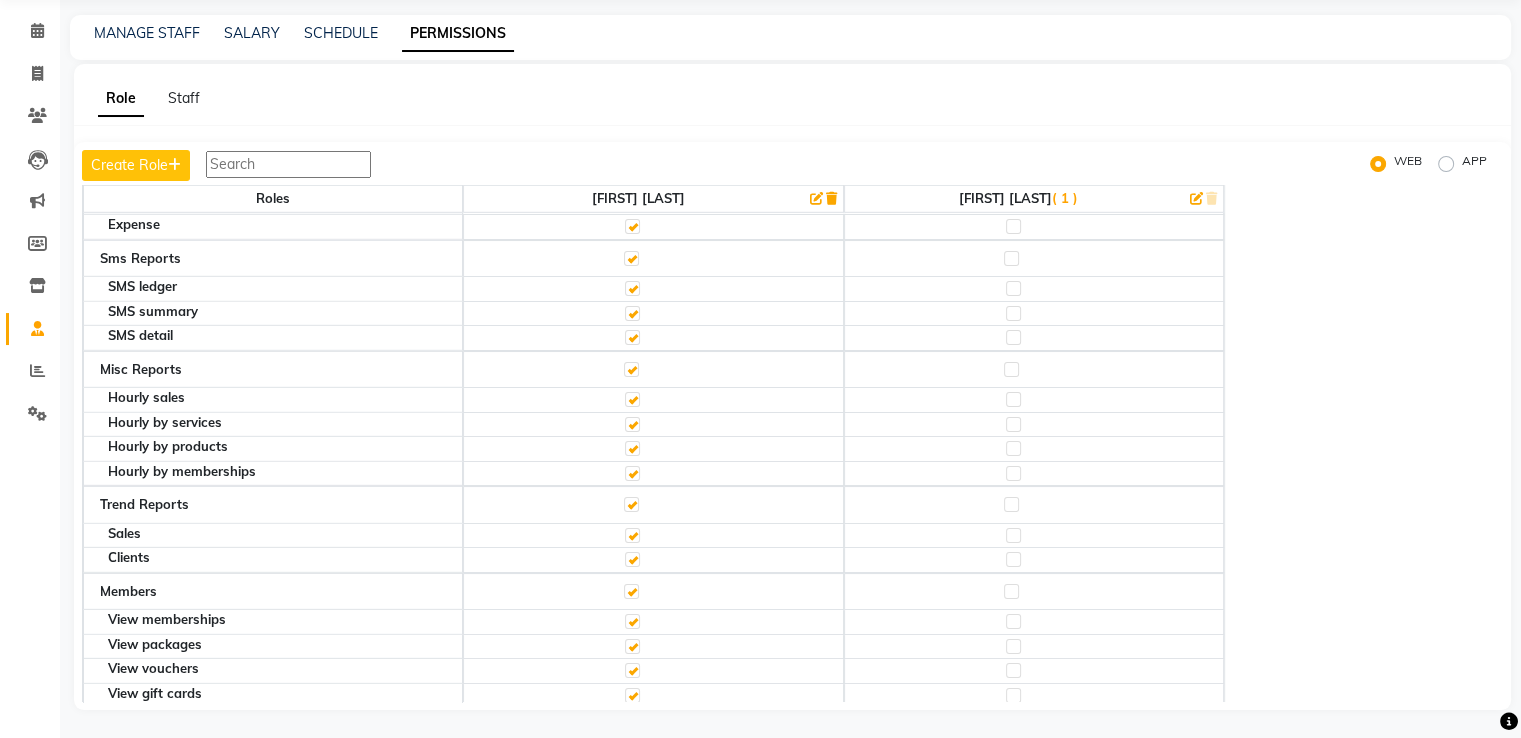 scroll, scrollTop: 6250, scrollLeft: 0, axis: vertical 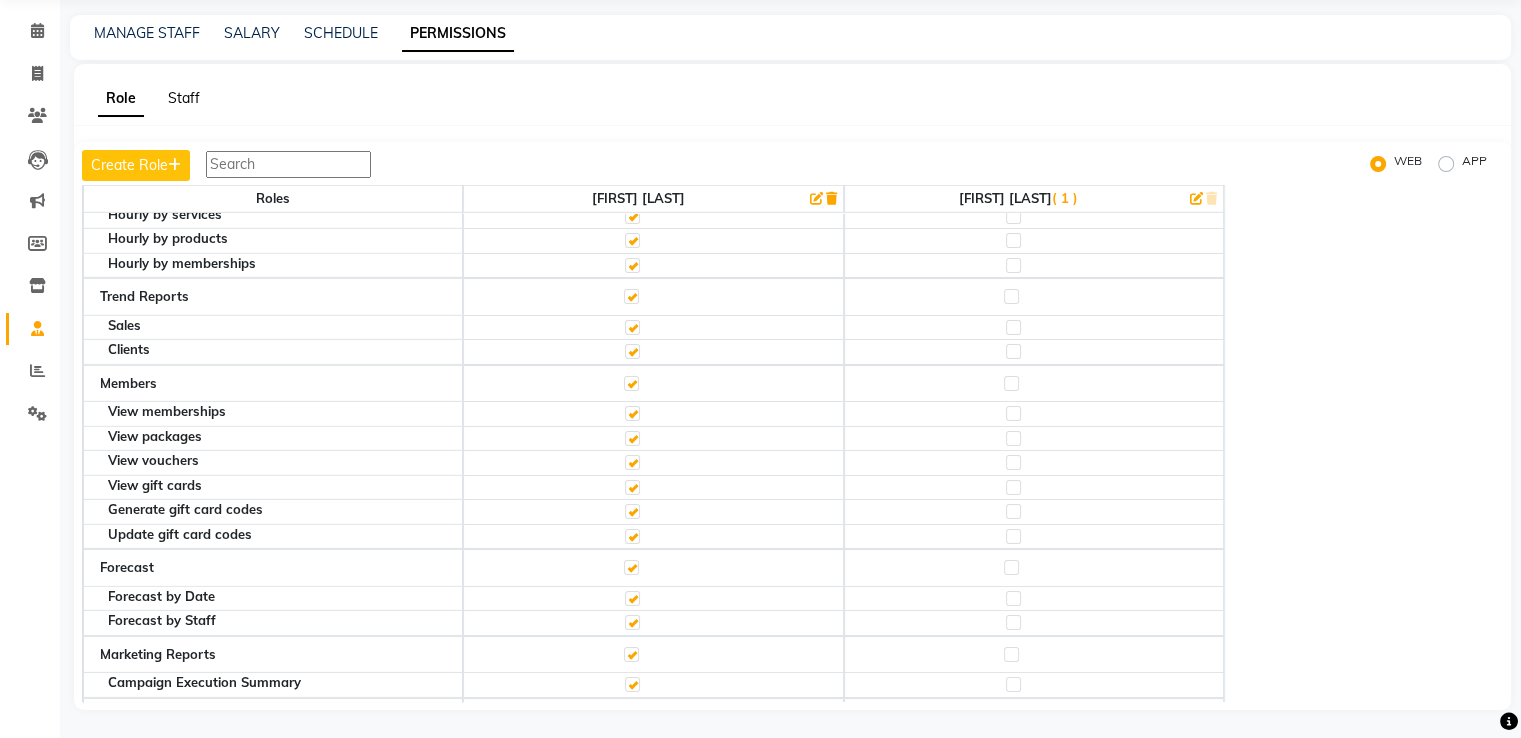 click on "Staff" 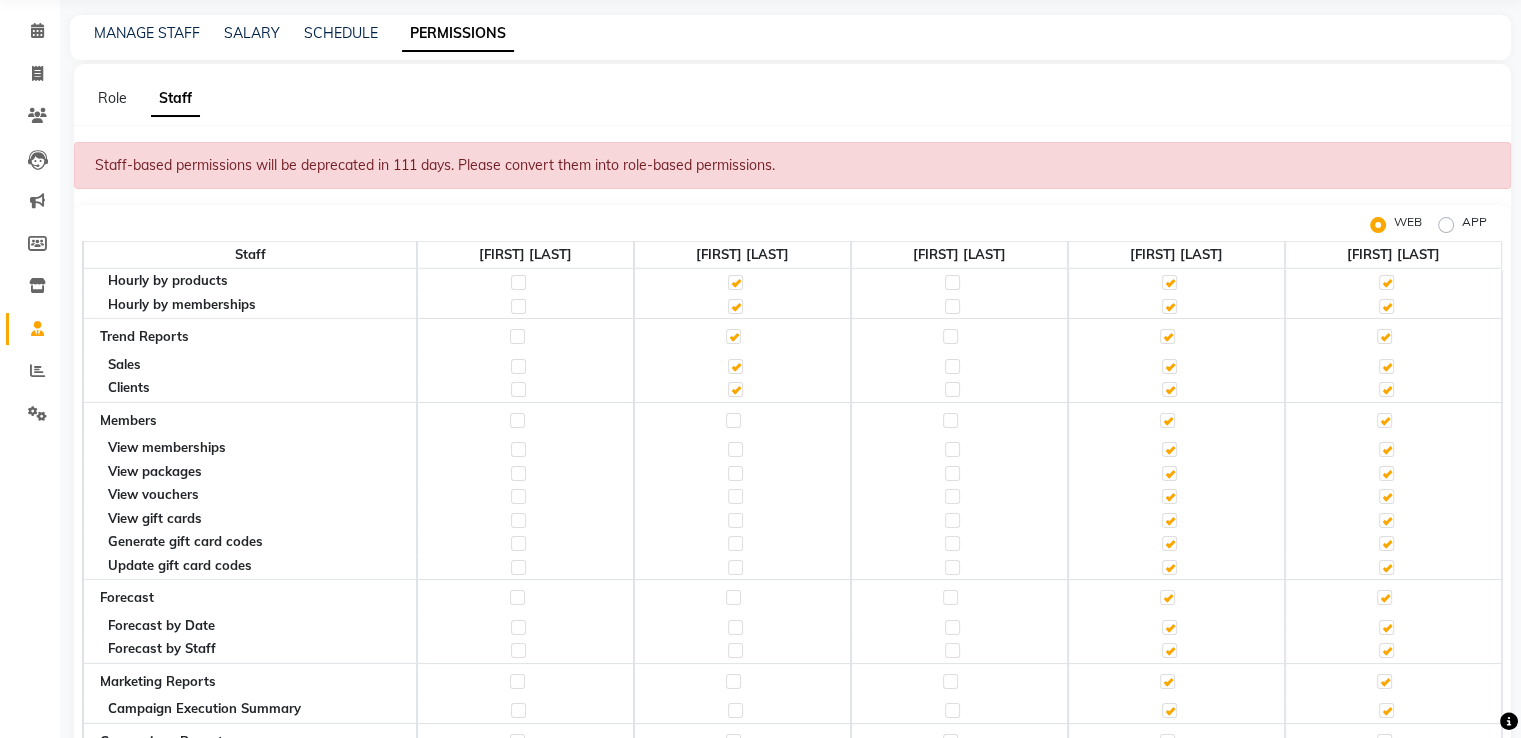 scroll, scrollTop: 6042, scrollLeft: 0, axis: vertical 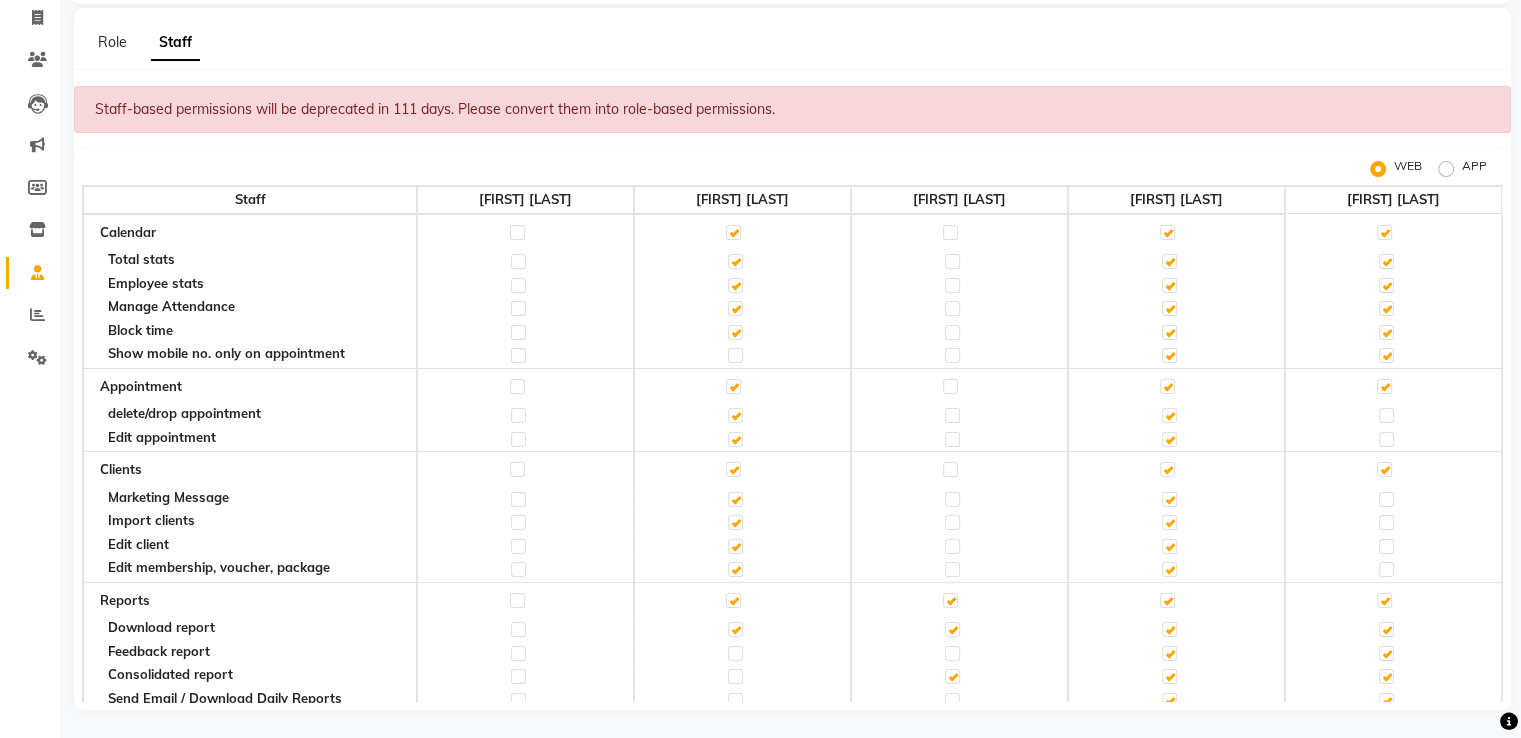 click on "Role" 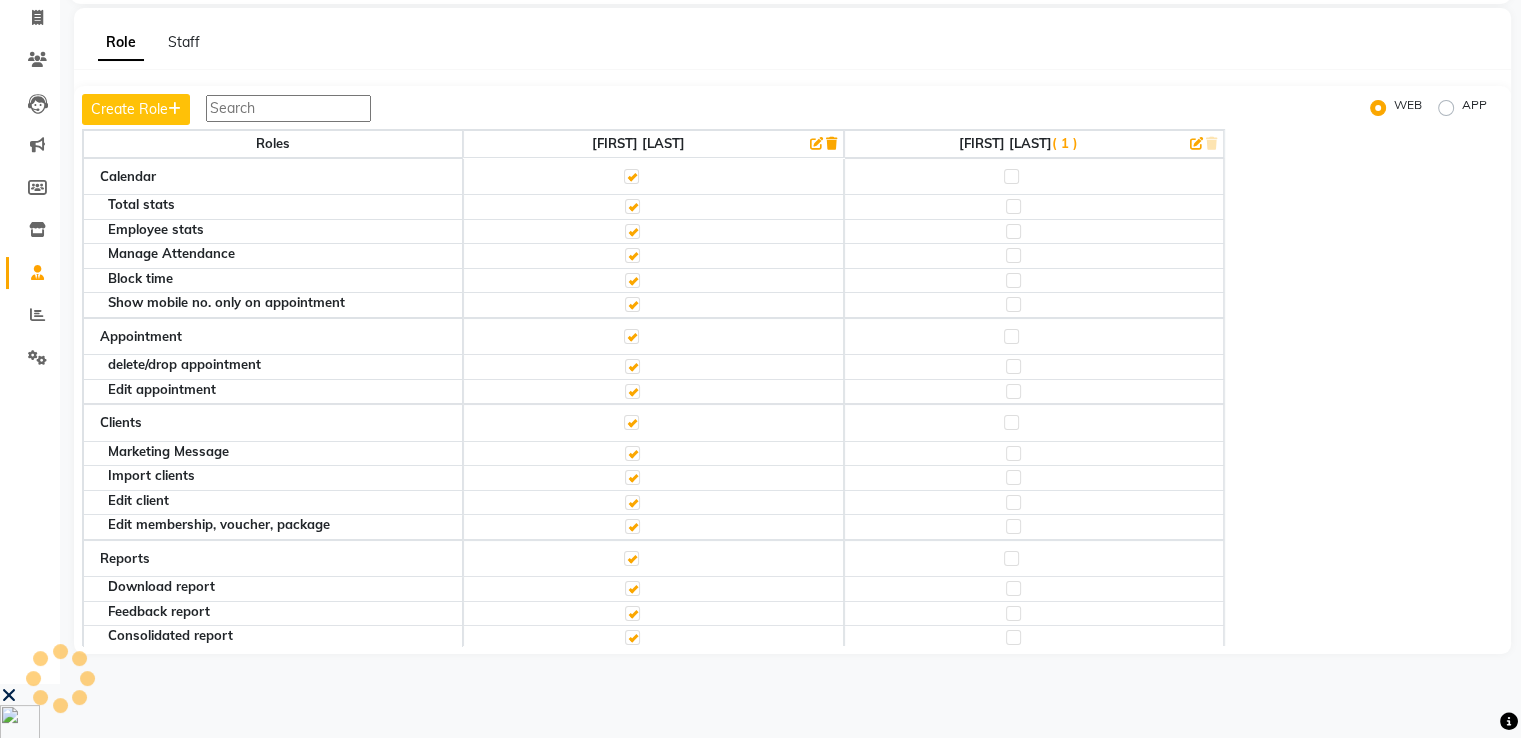 scroll, scrollTop: 72, scrollLeft: 0, axis: vertical 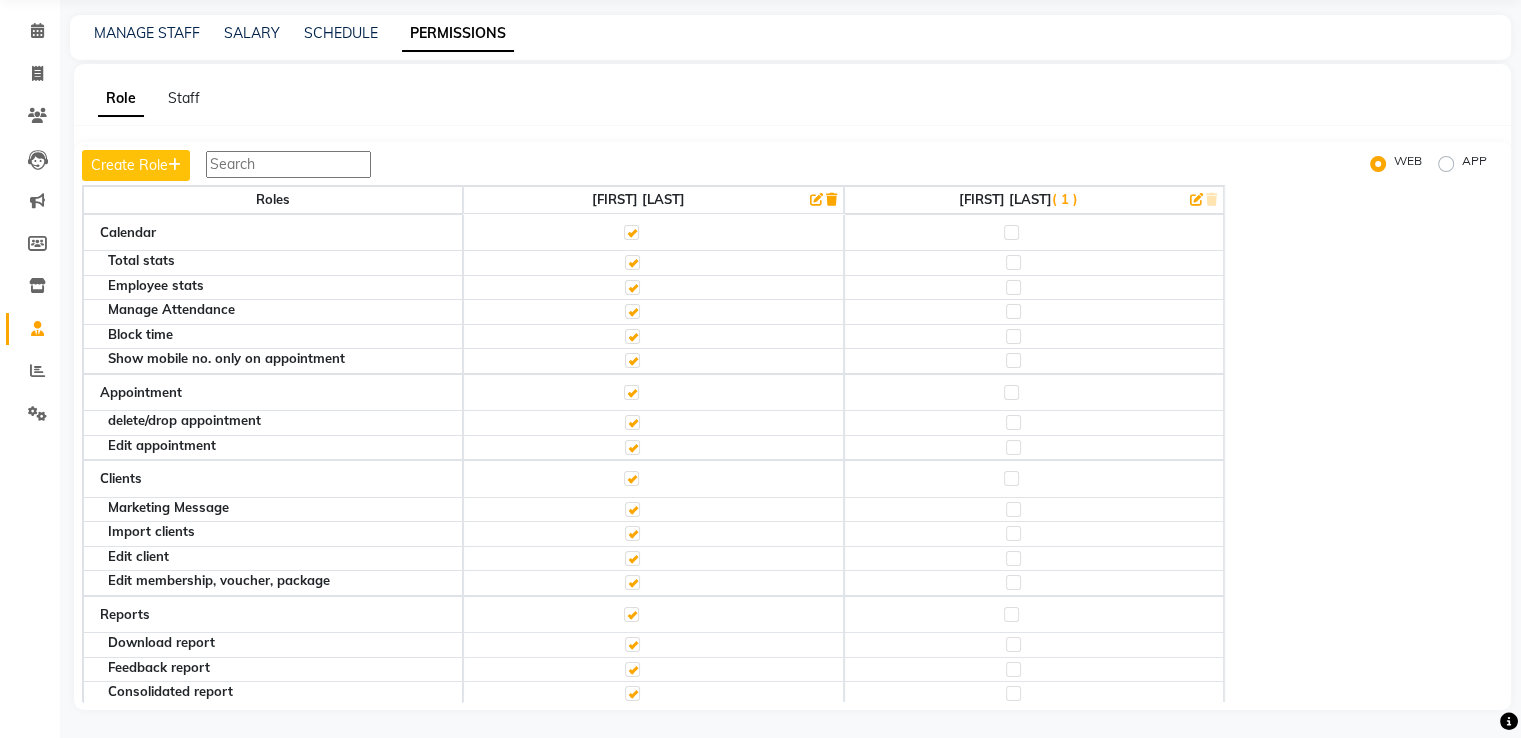 click on "APP" 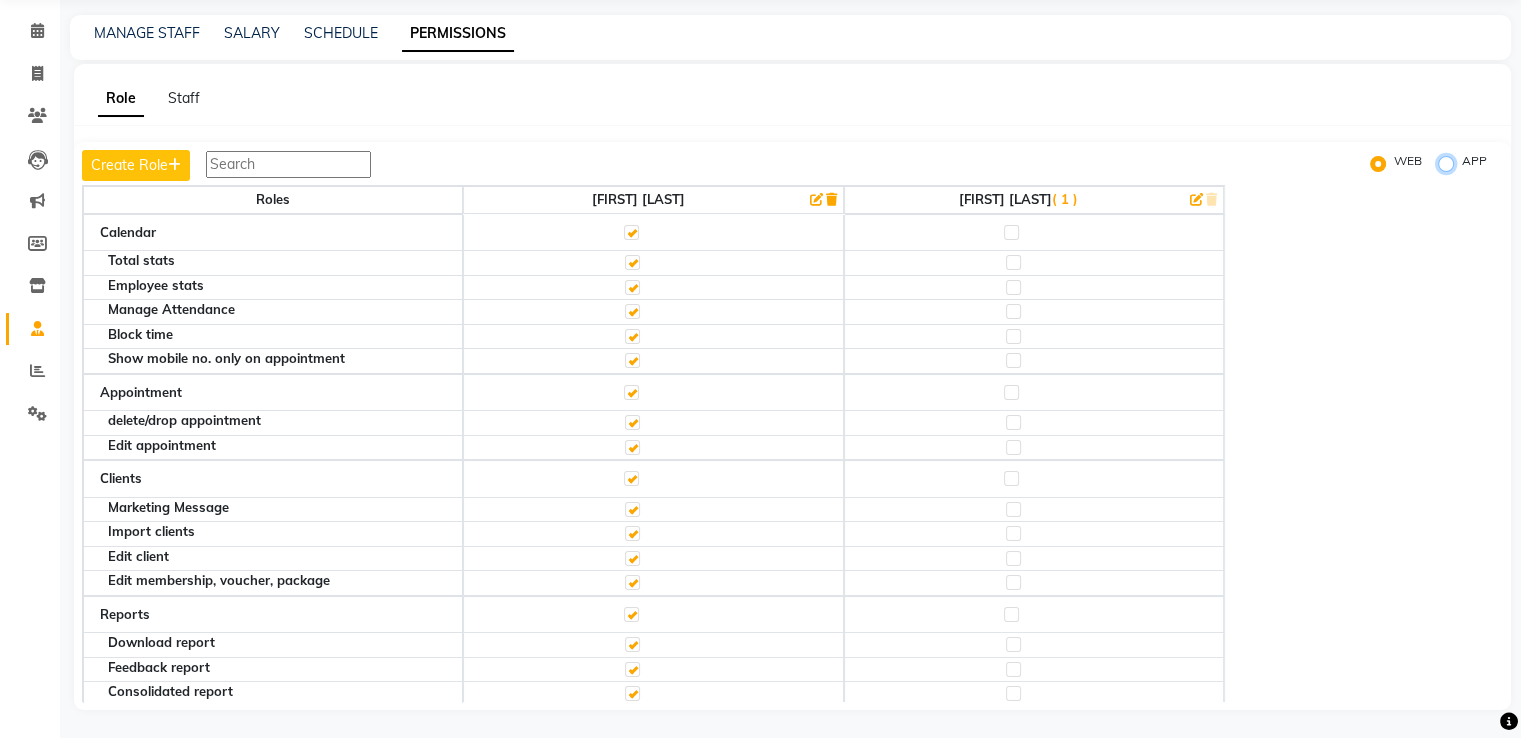 click on "APP" at bounding box center [1449, 164] 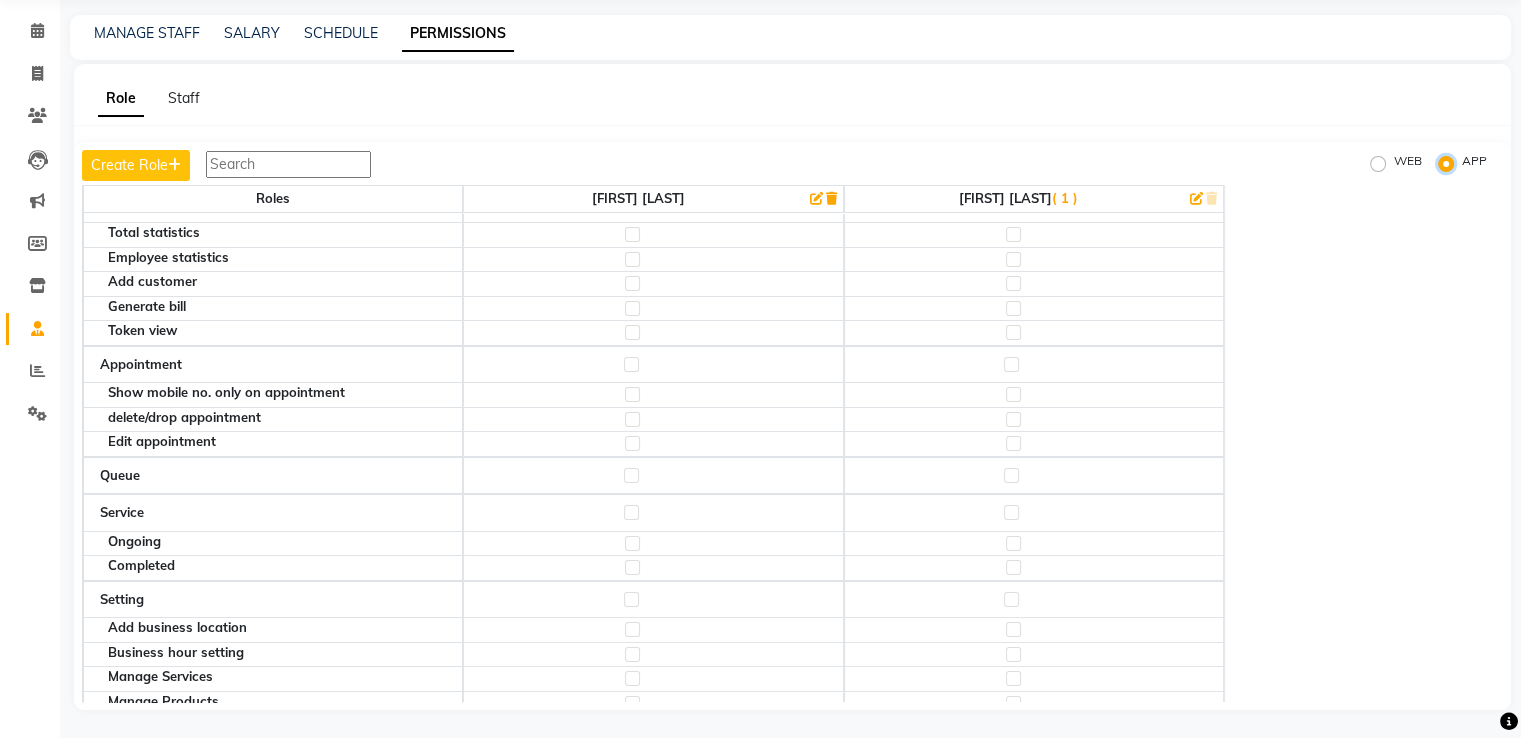 scroll, scrollTop: 0, scrollLeft: 0, axis: both 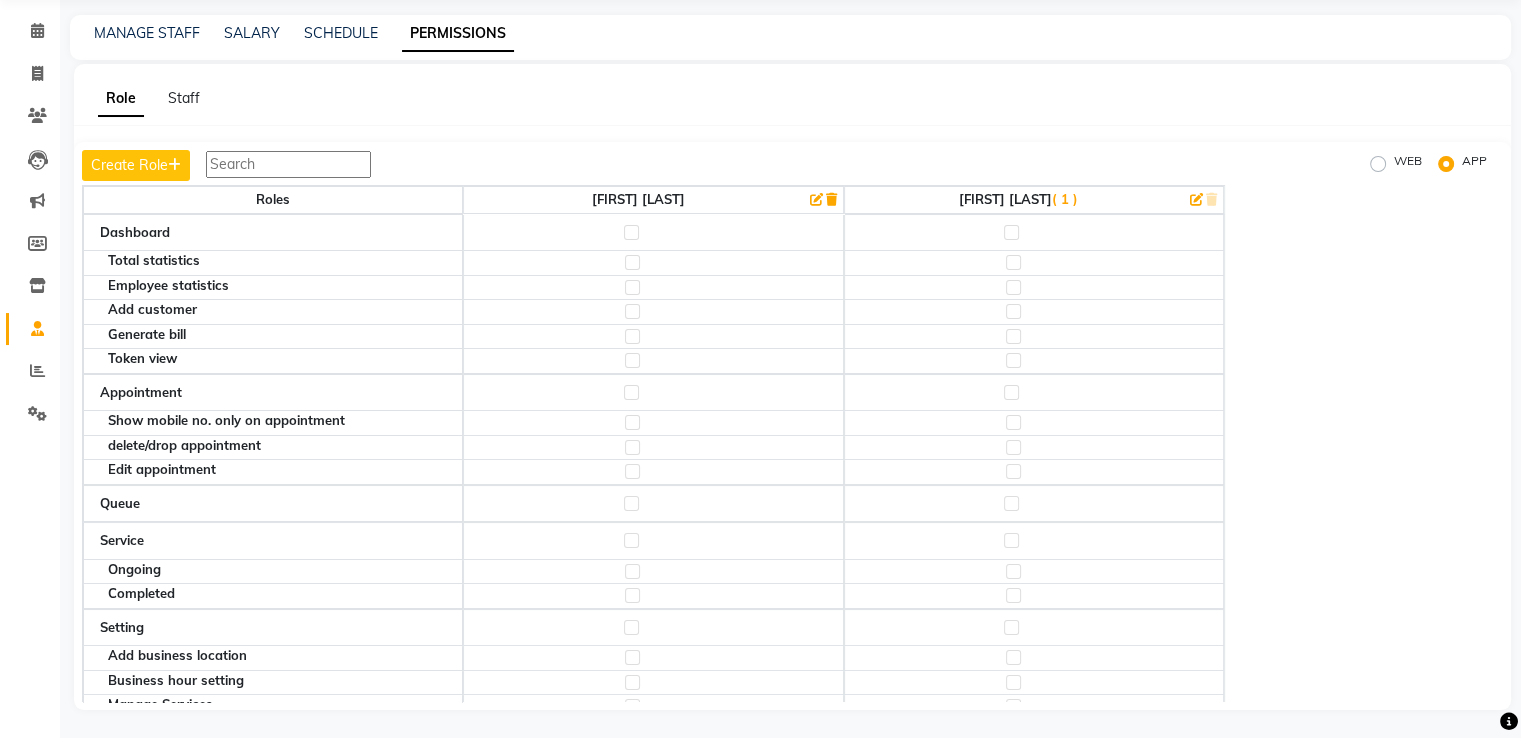 click on "Create Role  WEB APP Roles [FIRST] [LAST]  Gauri Joshi   ( 1 ) Dashboard Total statistics Employee statistics Add customer Generate bill Token view Appointment Show mobile no. only on appointment delete/drop appointment Edit appointment Queue Service Ongoing Completed Setting Add business location Business hour setting Manage Services Manage Products Manage Stylist Bill Setting Report App Setting Additional Setting Manage offer Manage subscription View Bill Profile Reviews Deactivate account Manage Product Audit Manage Product Audit Review View Product Audit Unlimited Backdate Report Notifications Invoice Create back date invoice Show User Mobile No.  Sale Reports Daily sales Customer Sales summary Service sales Product sales Membership sales Packages sales Prepaid sales Voucher sales Payment mode Service By category Sales by center Gift card sales Business Analysis Backline Transaction Log Summary Backline Transaction Log Collection By Date Staff Reports Staff summary Staff by service Staff by product Invoice" 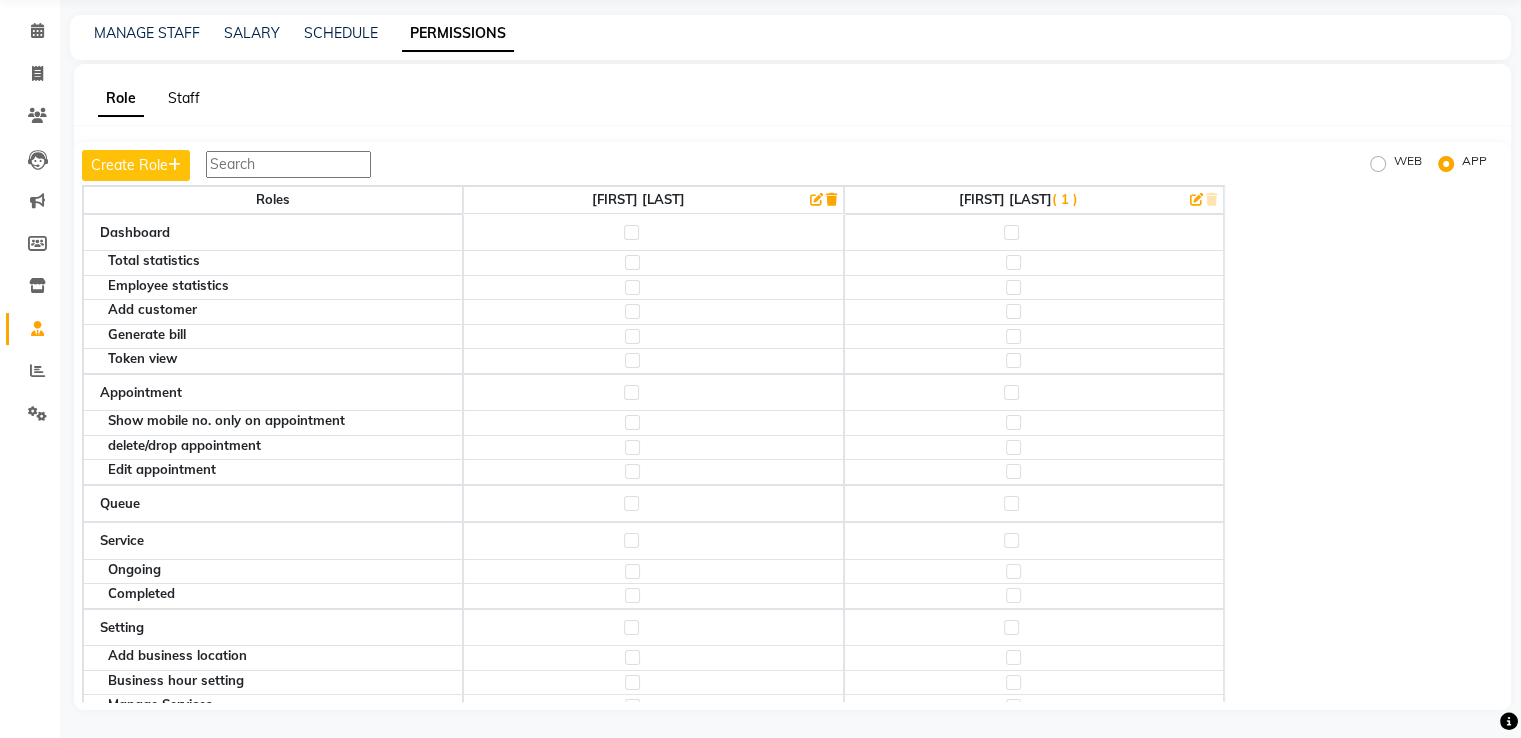 click on "Staff" 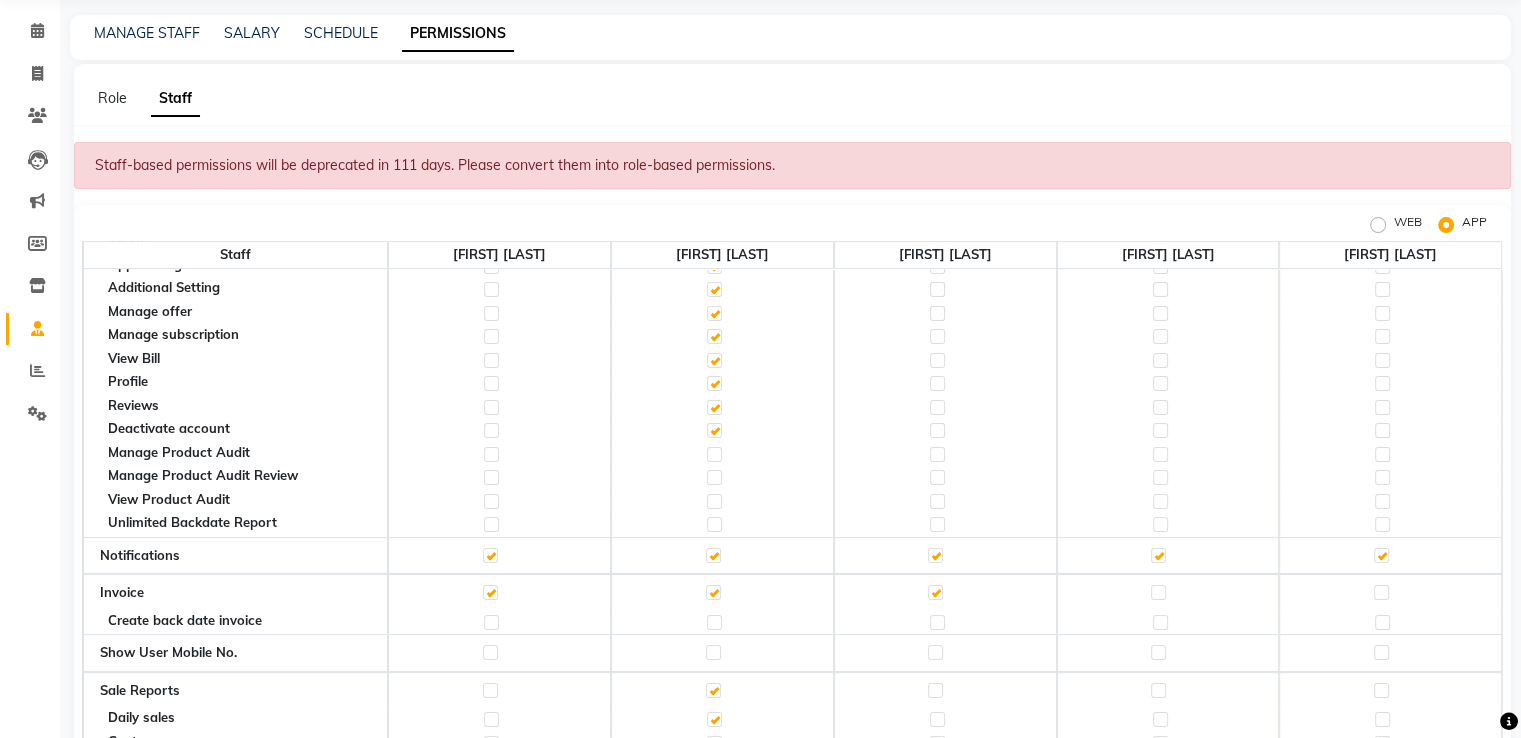 scroll, scrollTop: 0, scrollLeft: 0, axis: both 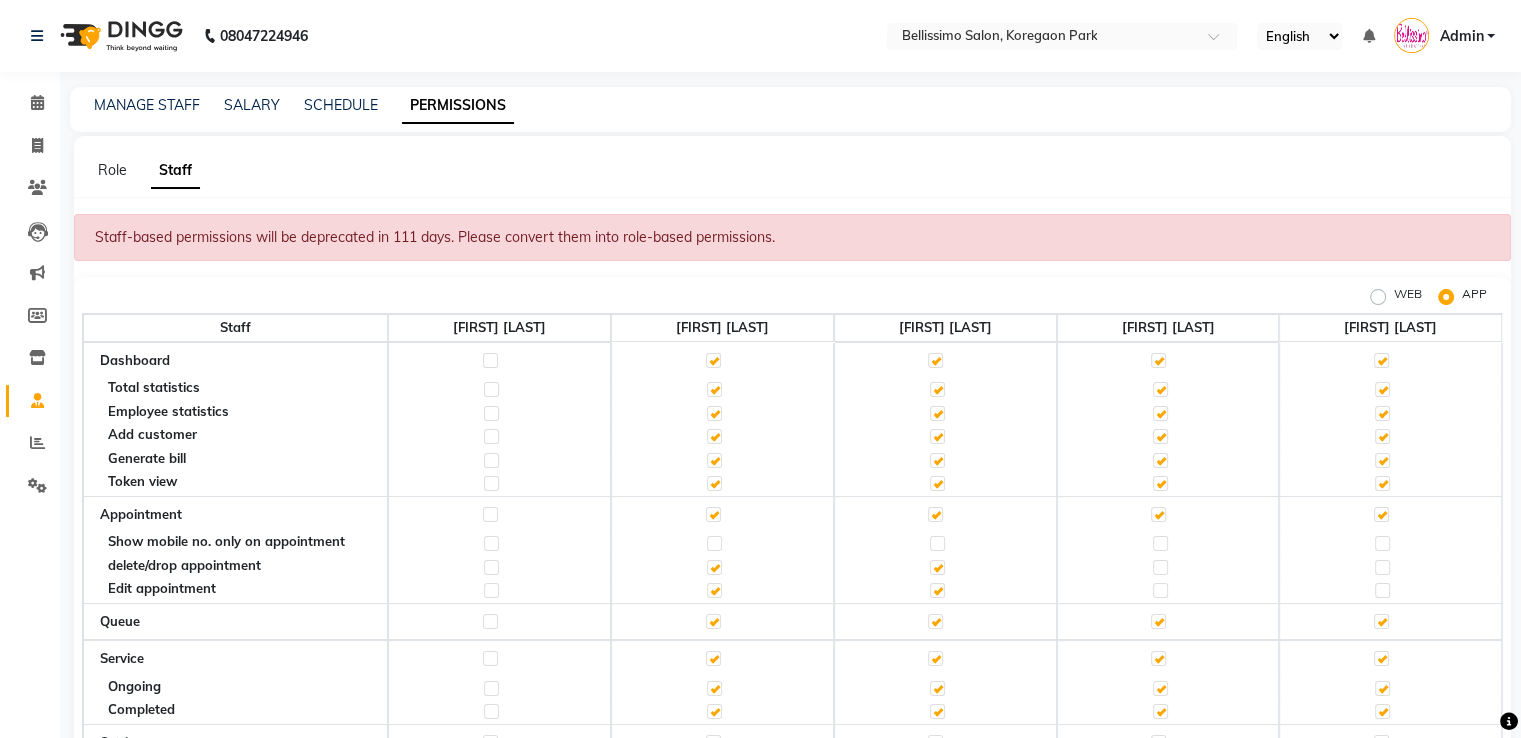 click on "Admin" at bounding box center (1461, 36) 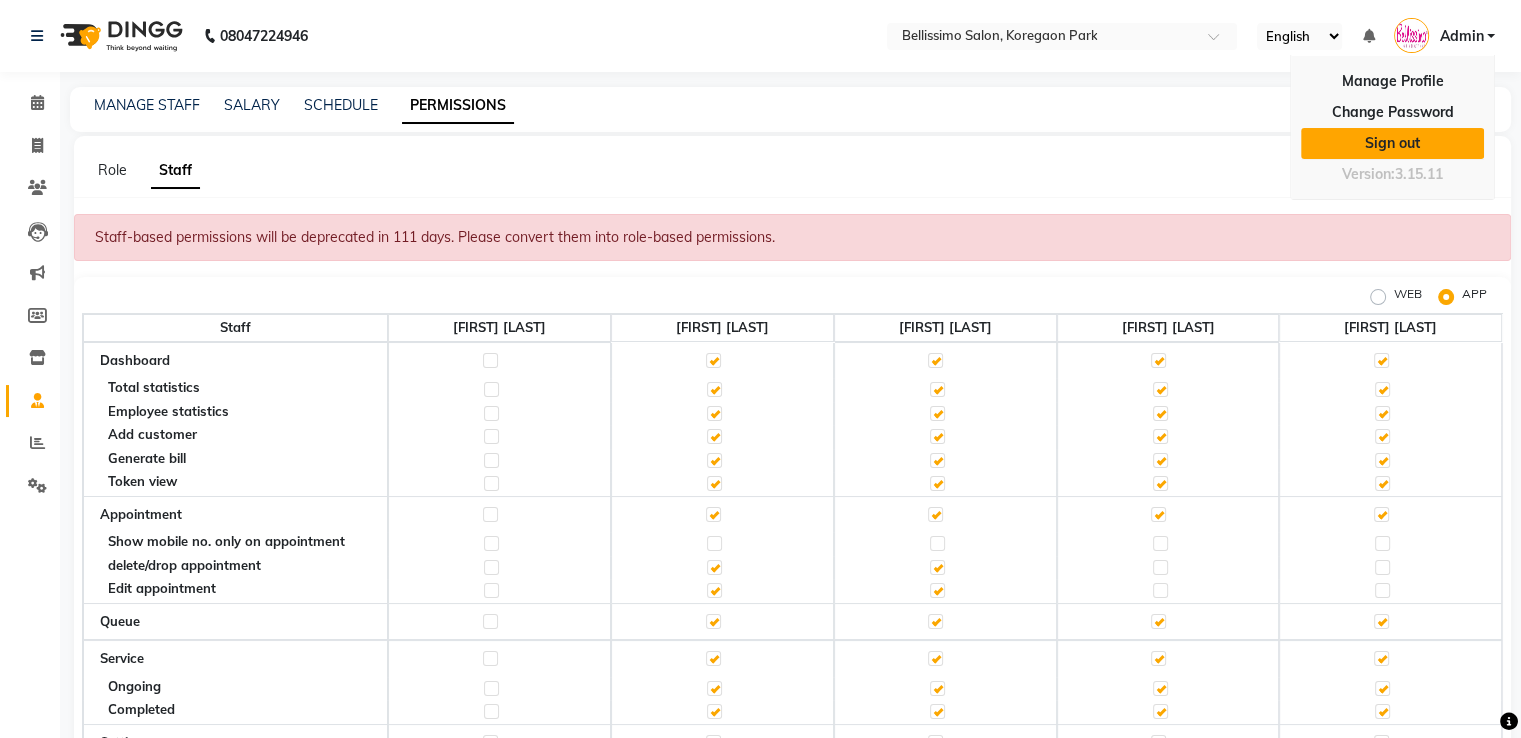 click on "Sign out" at bounding box center [1392, 143] 